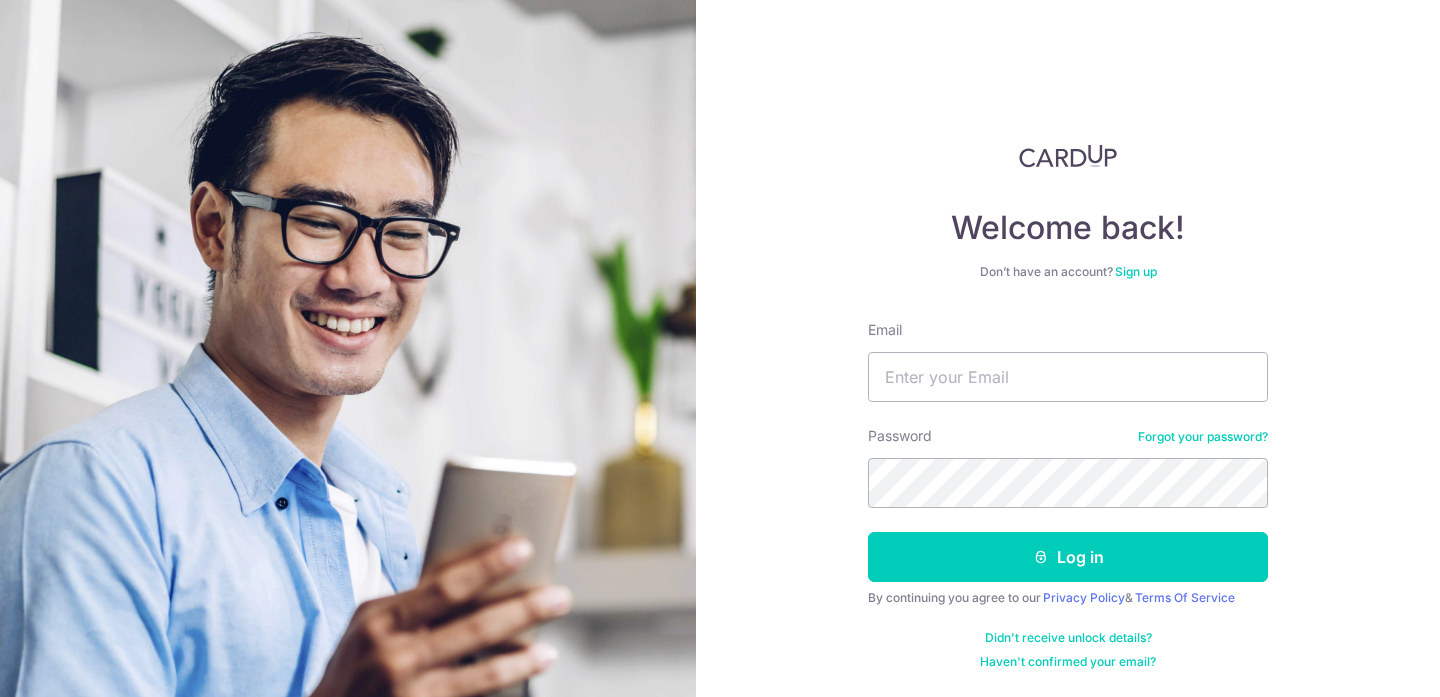 click on "Email" at bounding box center (1068, 377) 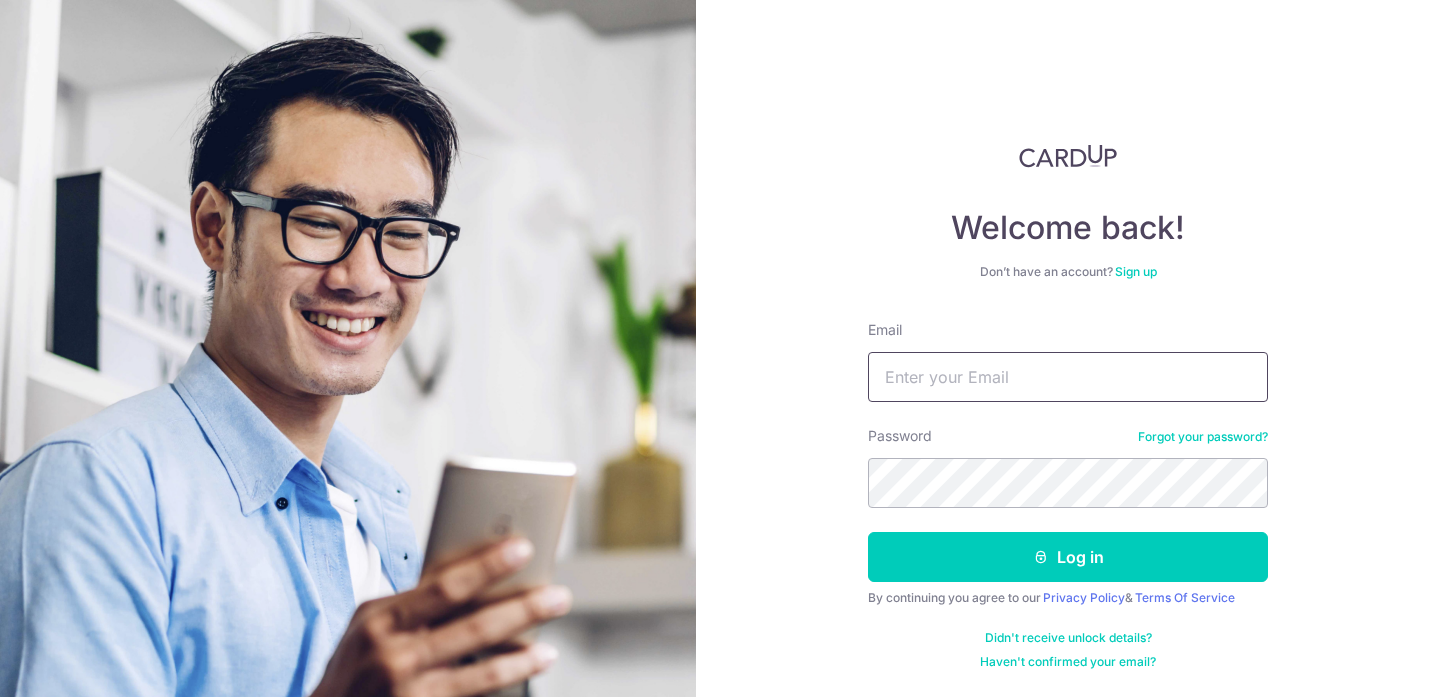 scroll, scrollTop: 0, scrollLeft: 0, axis: both 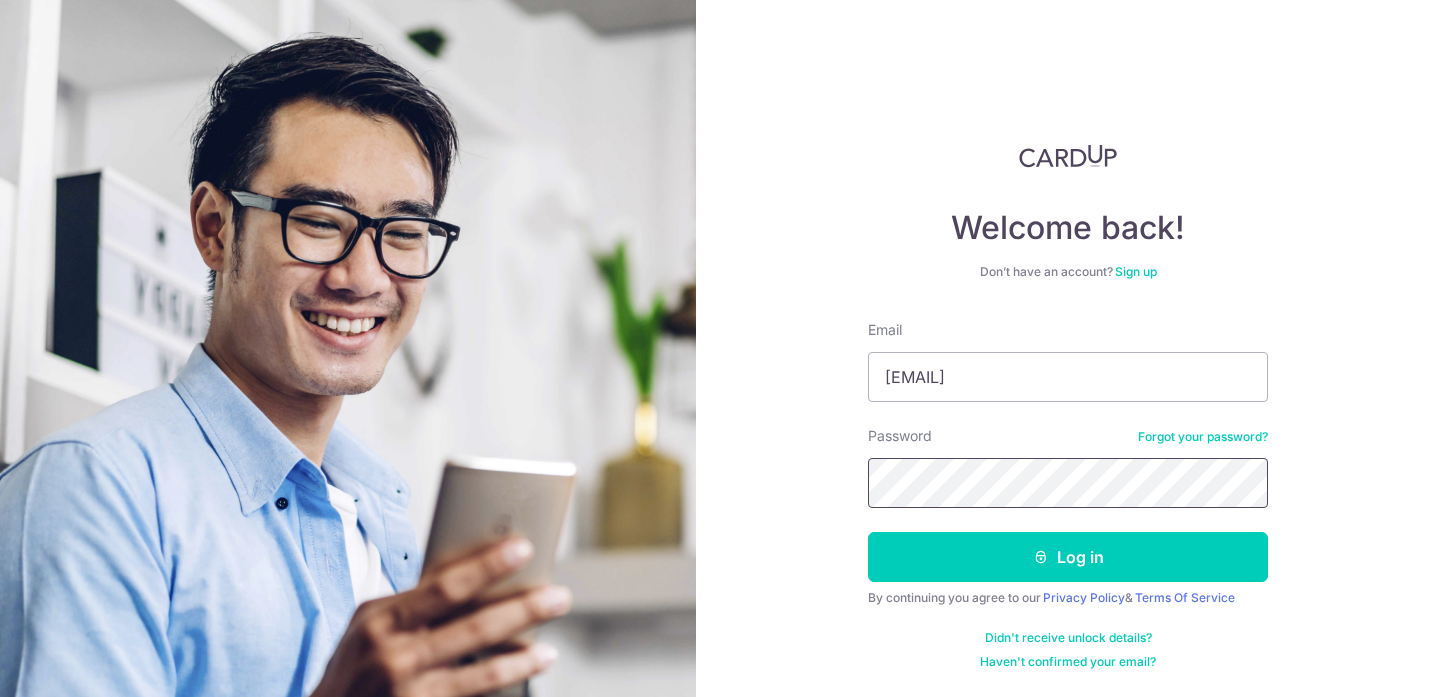 click on "Log in" at bounding box center [1068, 557] 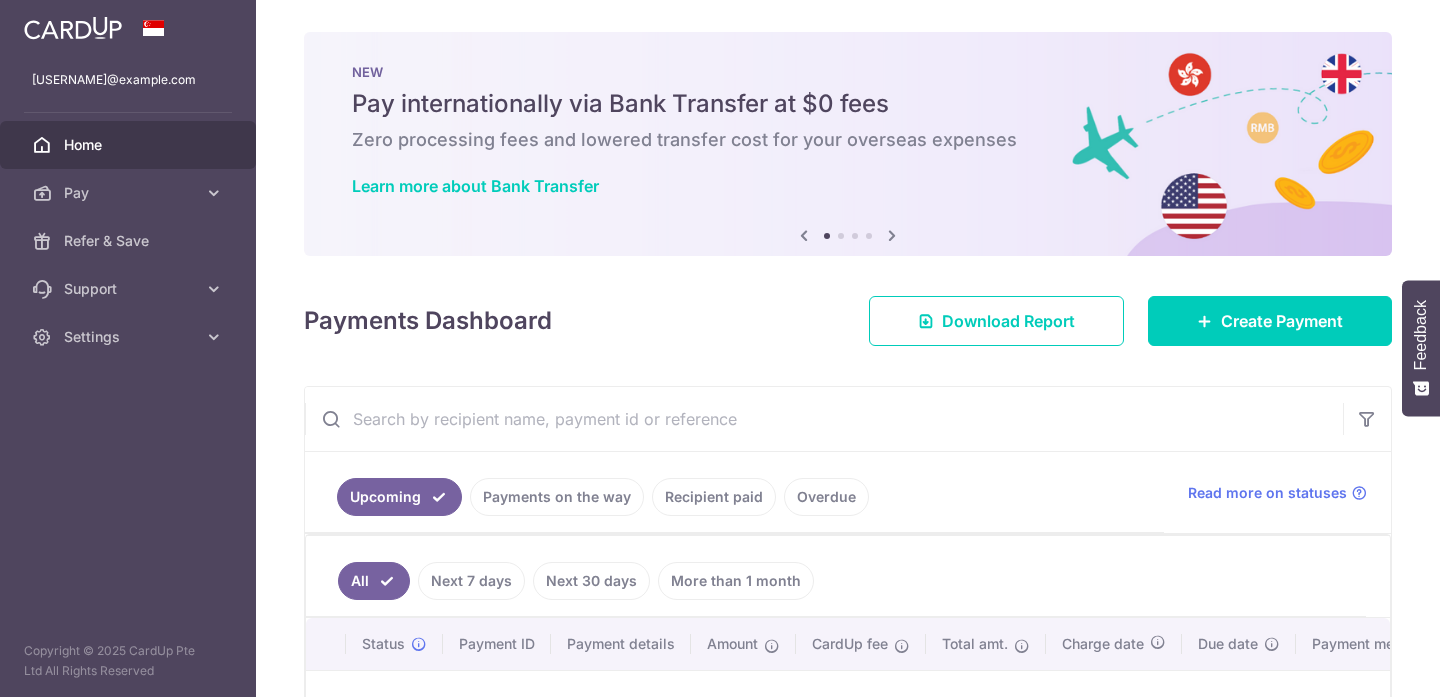 scroll, scrollTop: 0, scrollLeft: 0, axis: both 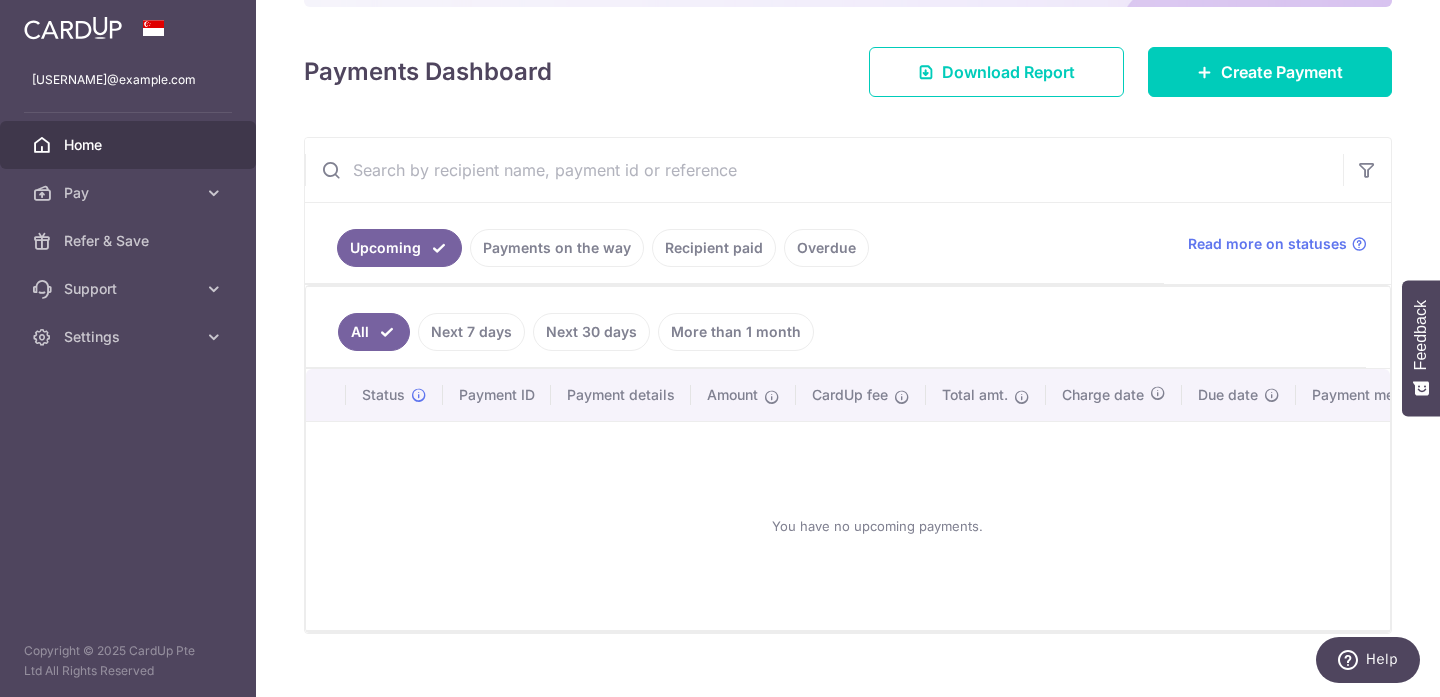 click on "More than 1 month" at bounding box center [736, 332] 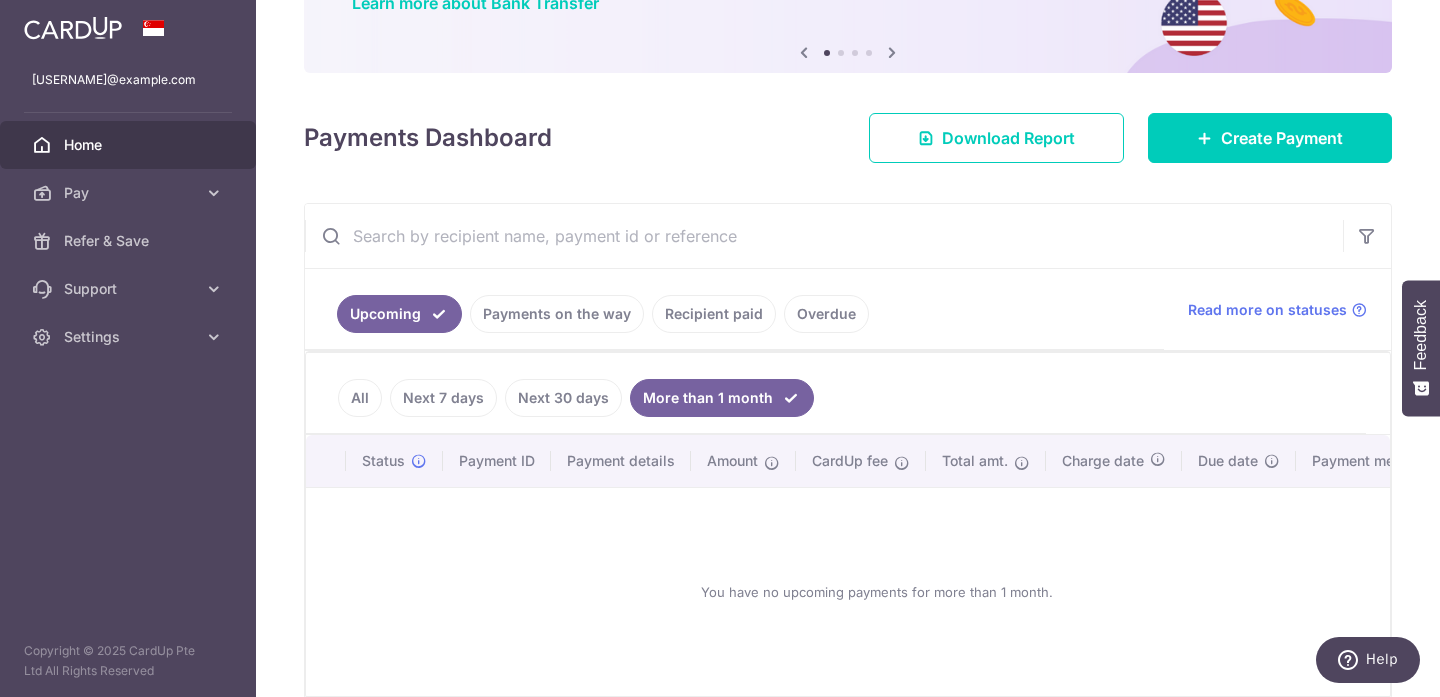 scroll, scrollTop: 182, scrollLeft: 0, axis: vertical 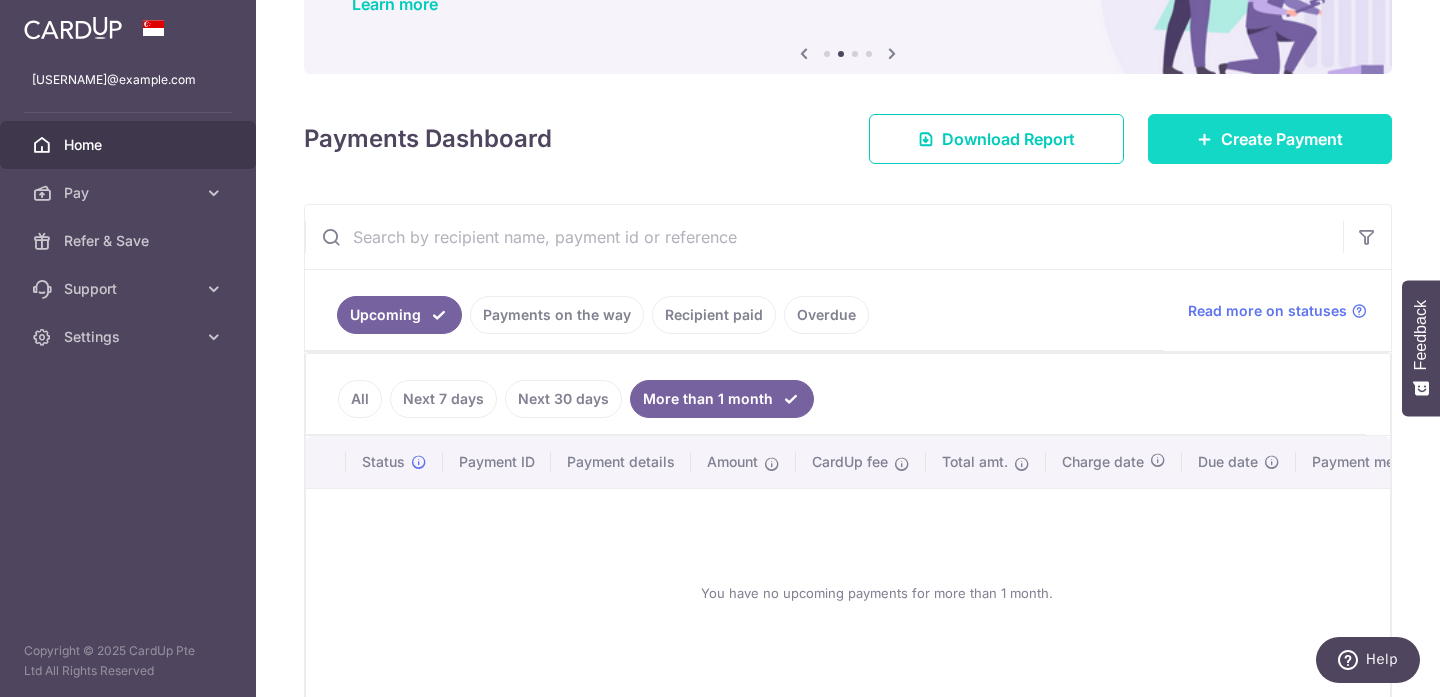 click on "Create Payment" at bounding box center [1282, 139] 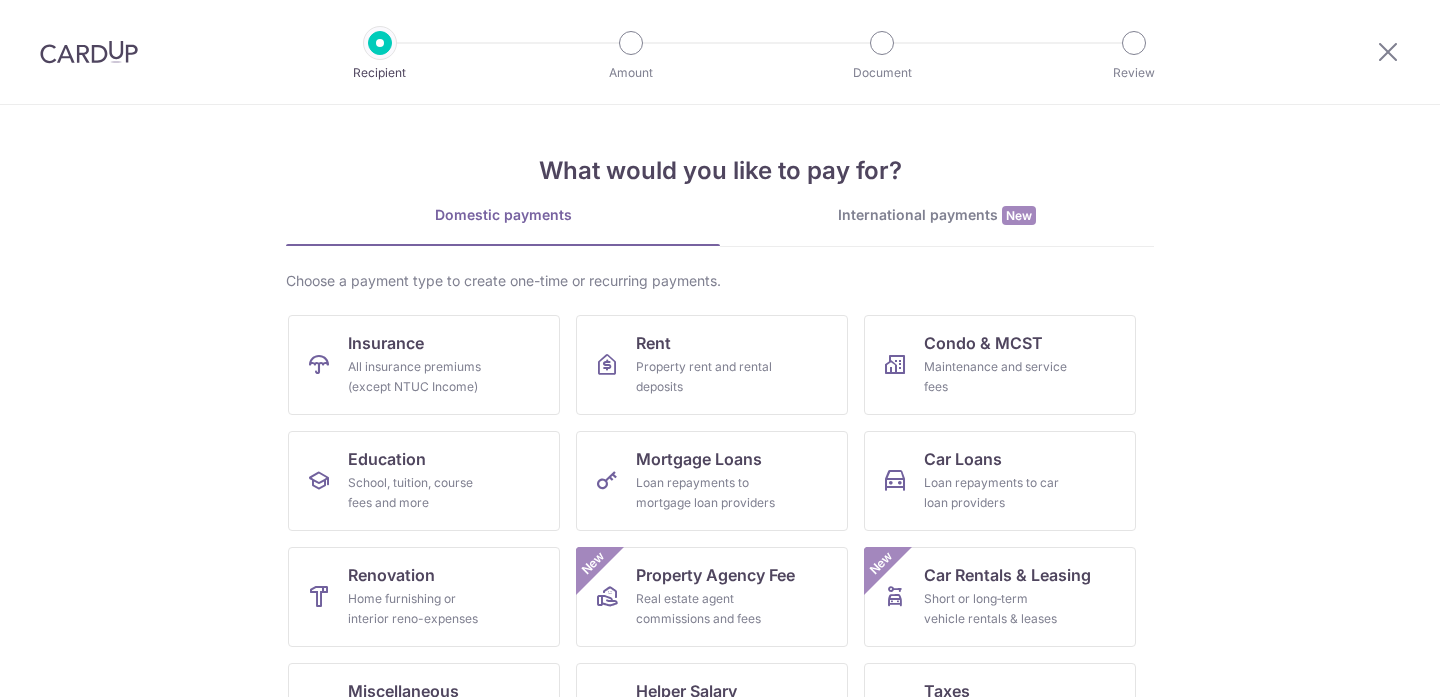scroll, scrollTop: 0, scrollLeft: 0, axis: both 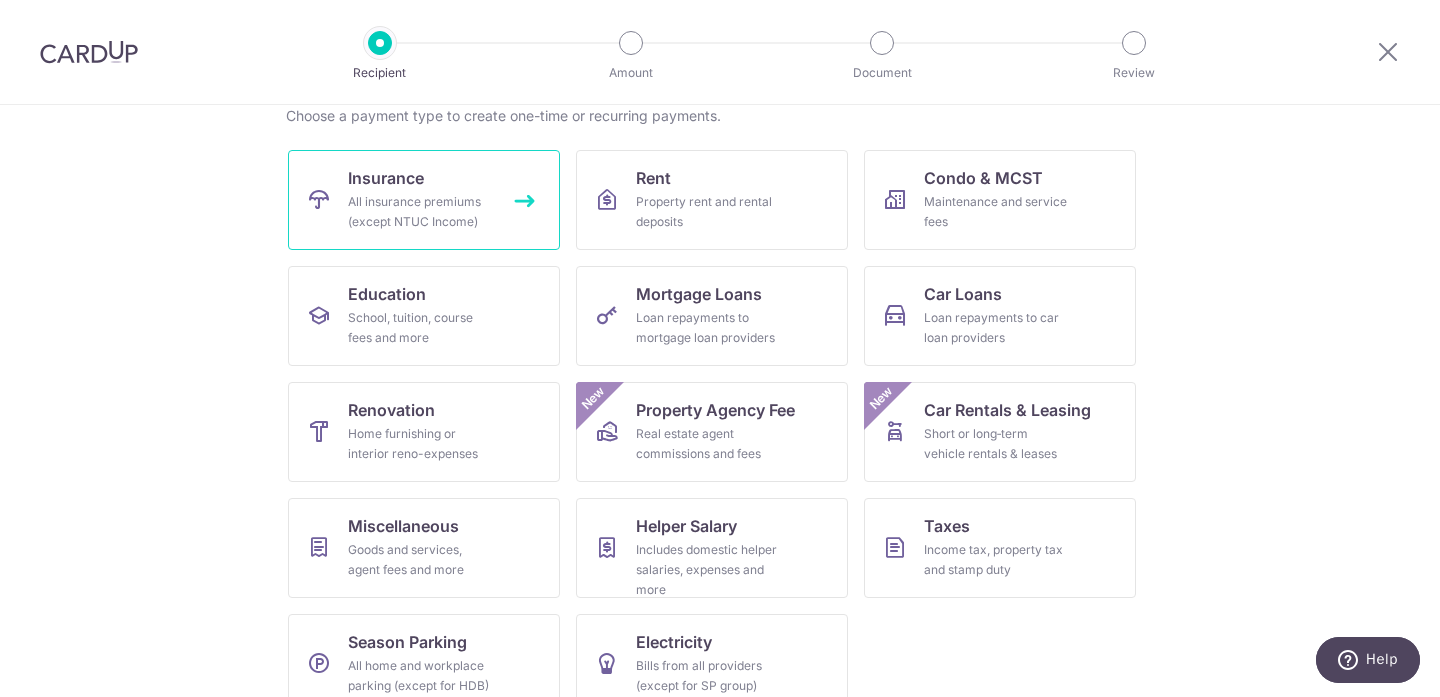 click on "All insurance premiums (except NTUC Income)" at bounding box center [420, 212] 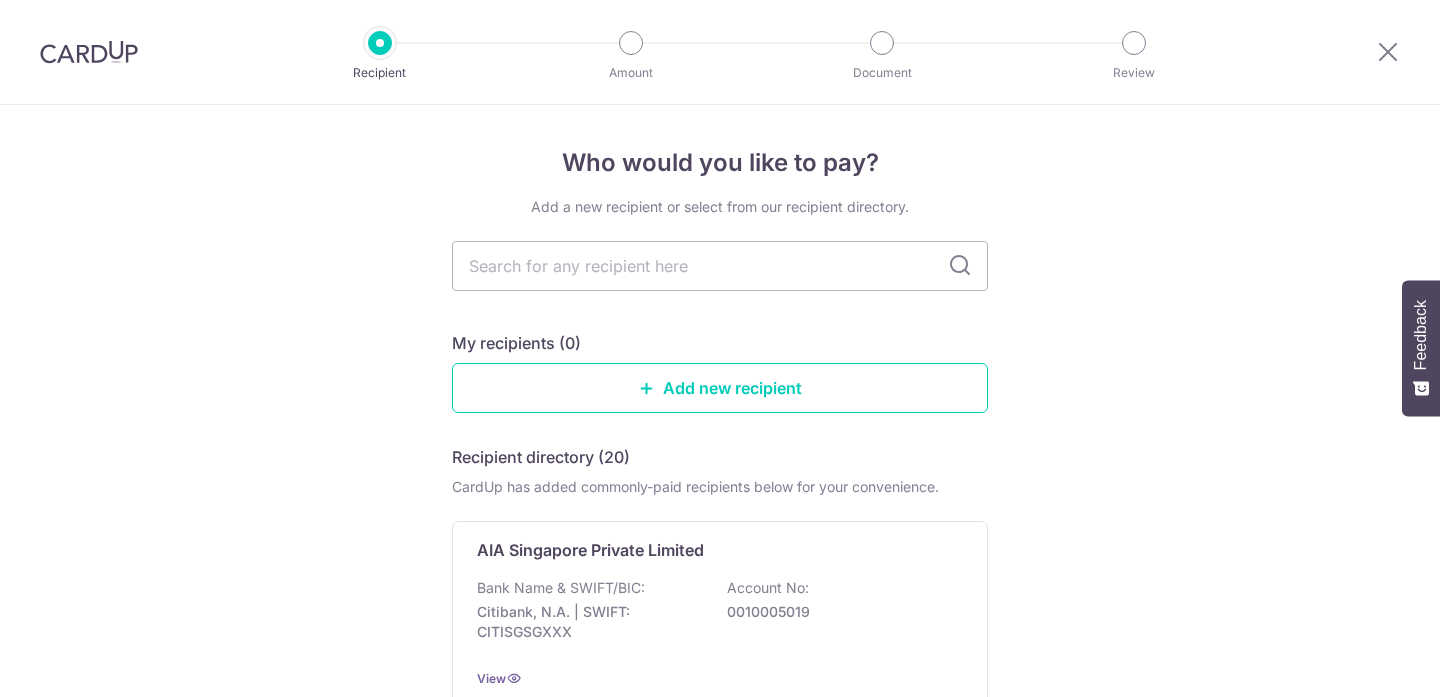 scroll, scrollTop: 0, scrollLeft: 0, axis: both 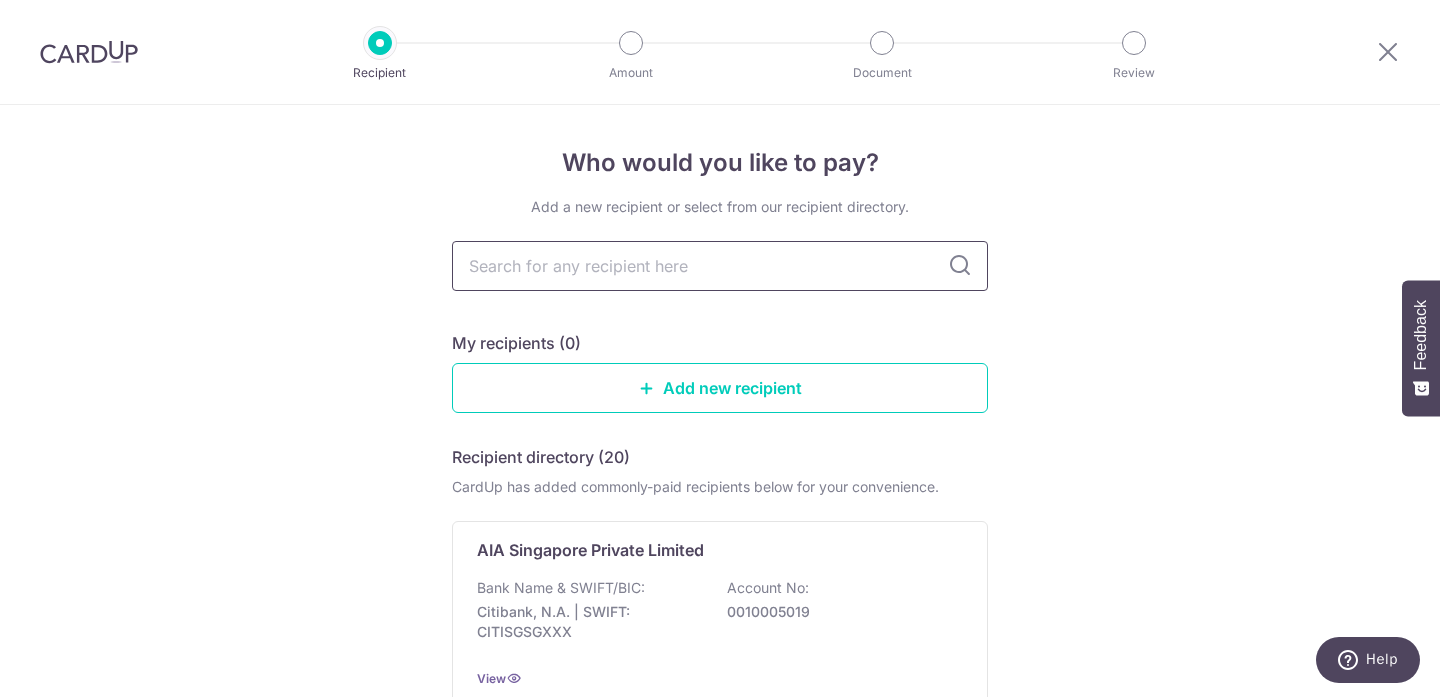 click at bounding box center (720, 266) 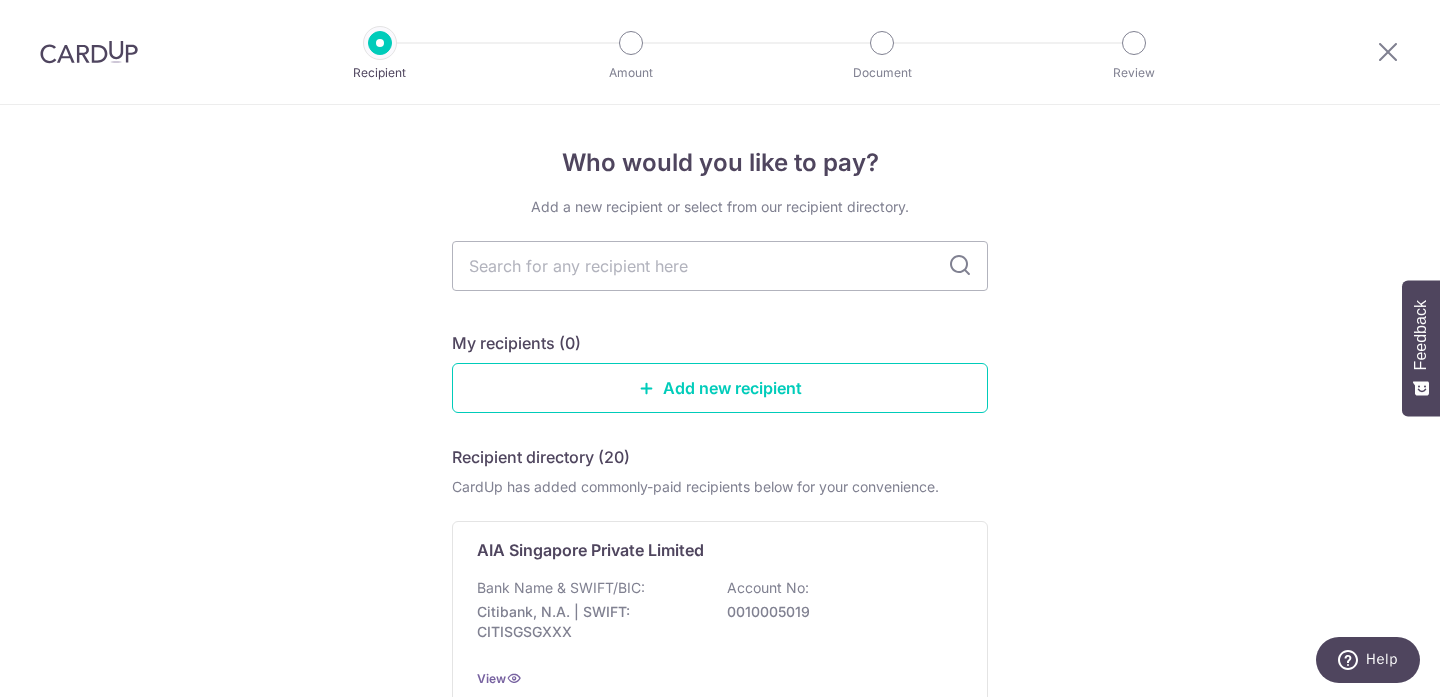 click on "Who would you like to pay?
Add a new recipient or select from our recipient directory.
My recipients (0)
Add new recipient
Recipient directory (20)
CardUp has added commonly-paid recipients below for your convenience.
AIA Singapore Private Limited
Bank Name & SWIFT/BIC:
Citibank, N.A. | SWIFT: CITISGSGXXX
Account No:
0010005019
View
AIG Asia Pacific Insurance Pte Ltd
Bank Name & SWIFT/BIC:
Citibank, N.A. | SWIFT: CITISGSGXXX
Account No:" at bounding box center [720, 1418] 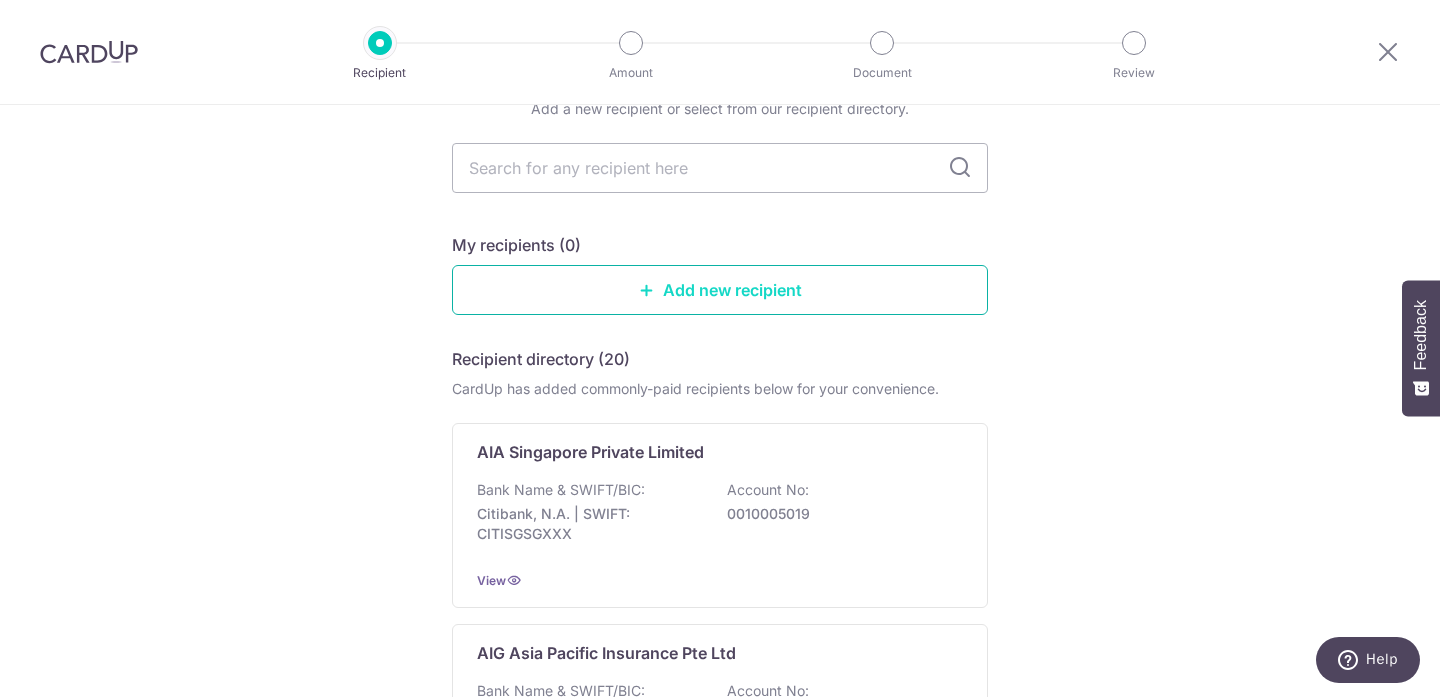 scroll, scrollTop: 109, scrollLeft: 0, axis: vertical 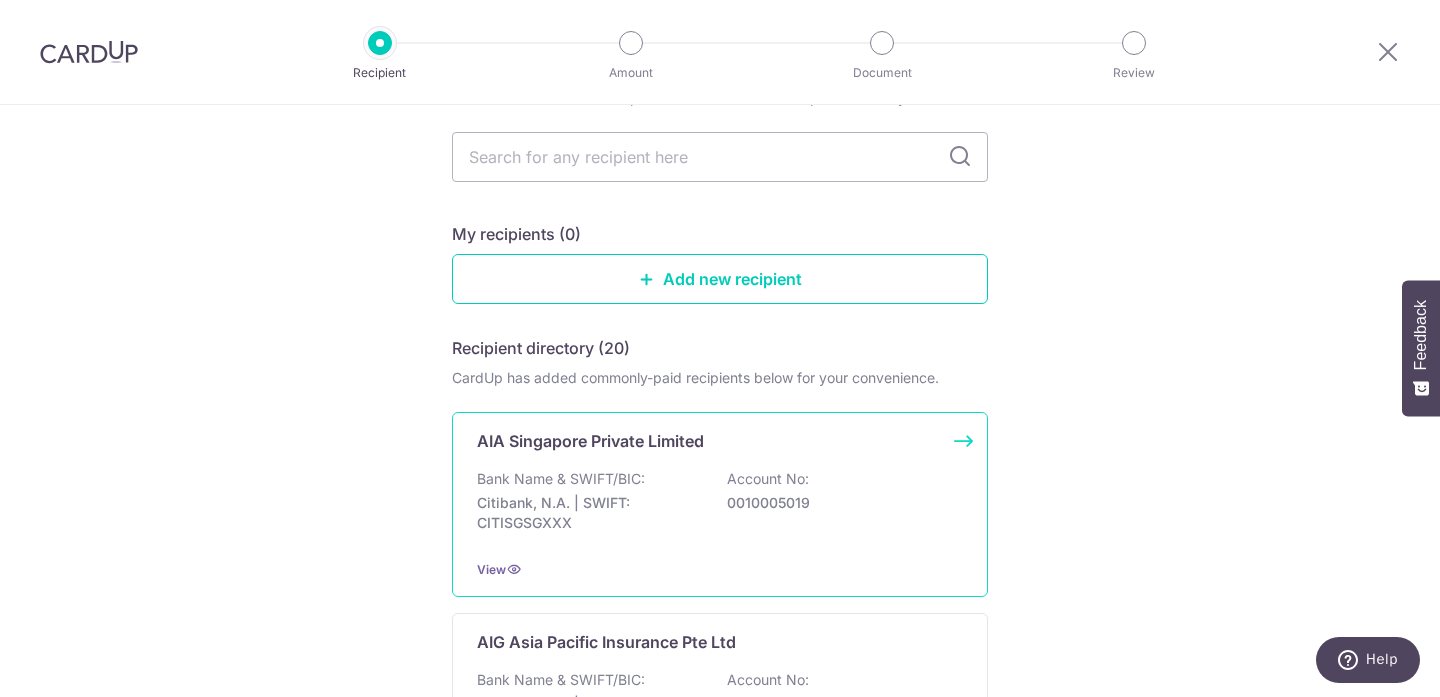 click on "Bank Name & SWIFT/BIC:
Citibank, N.A. | SWIFT: CITISGSGXXX
Account No:
0010005019" at bounding box center [720, 506] 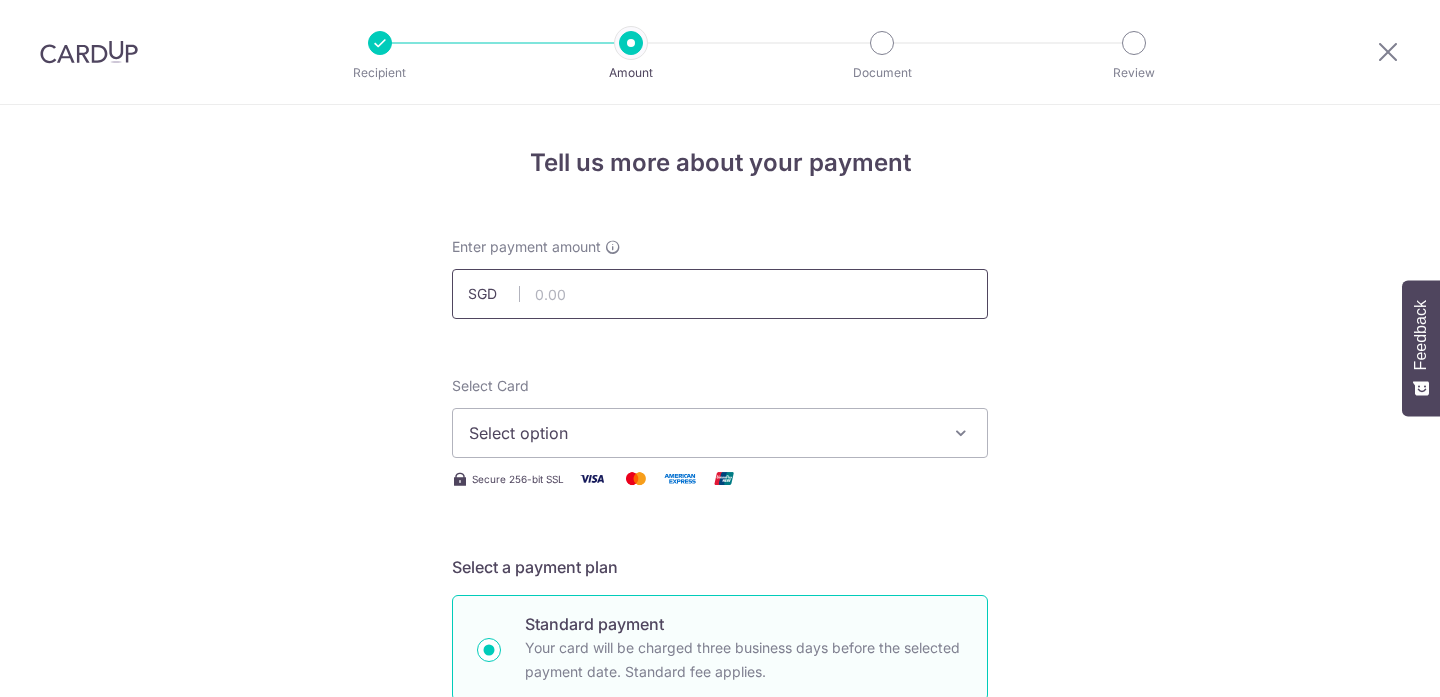 scroll, scrollTop: 0, scrollLeft: 0, axis: both 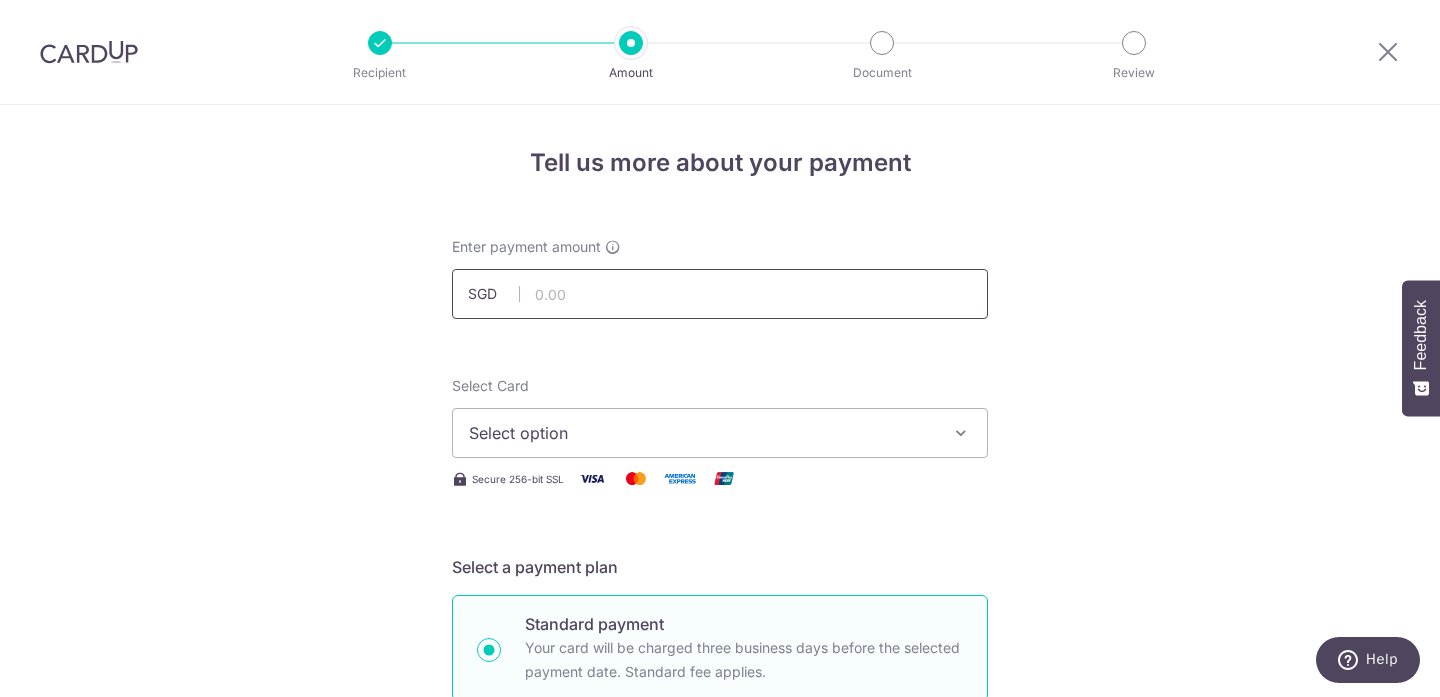 click at bounding box center [720, 294] 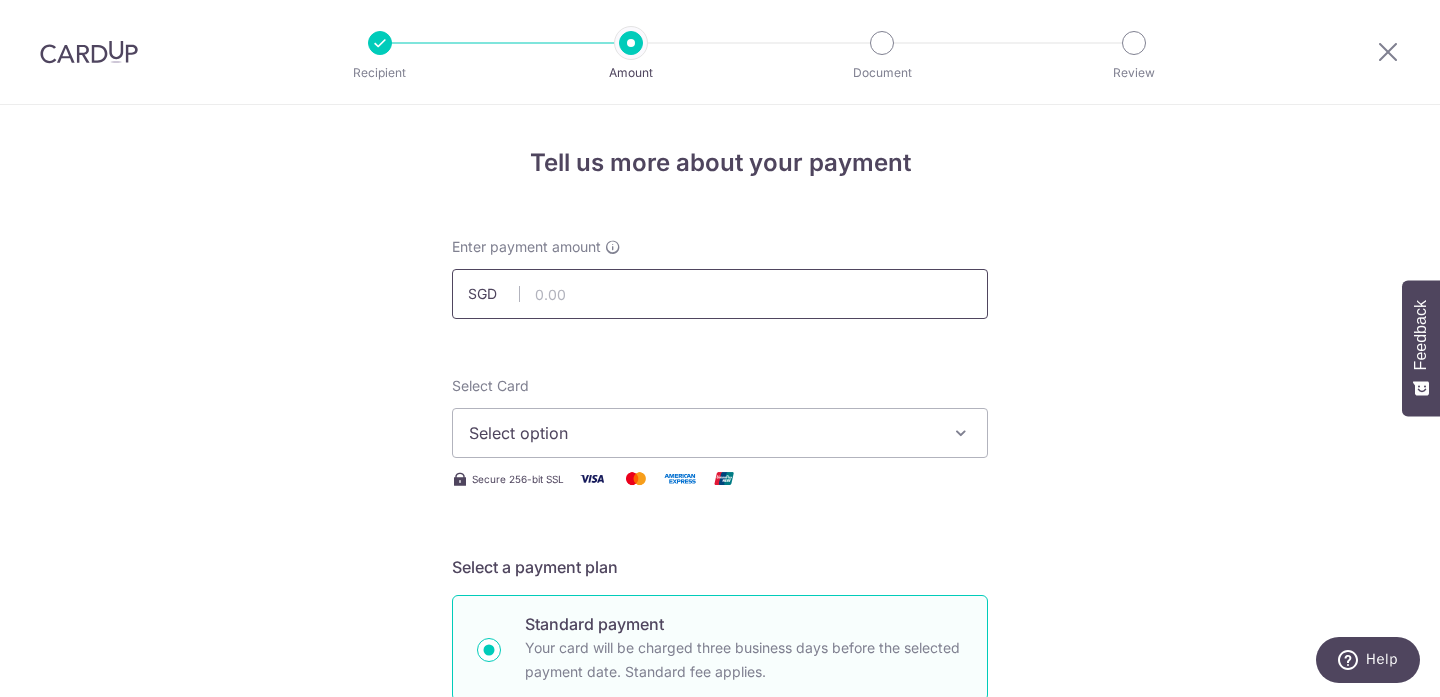 click at bounding box center [720, 294] 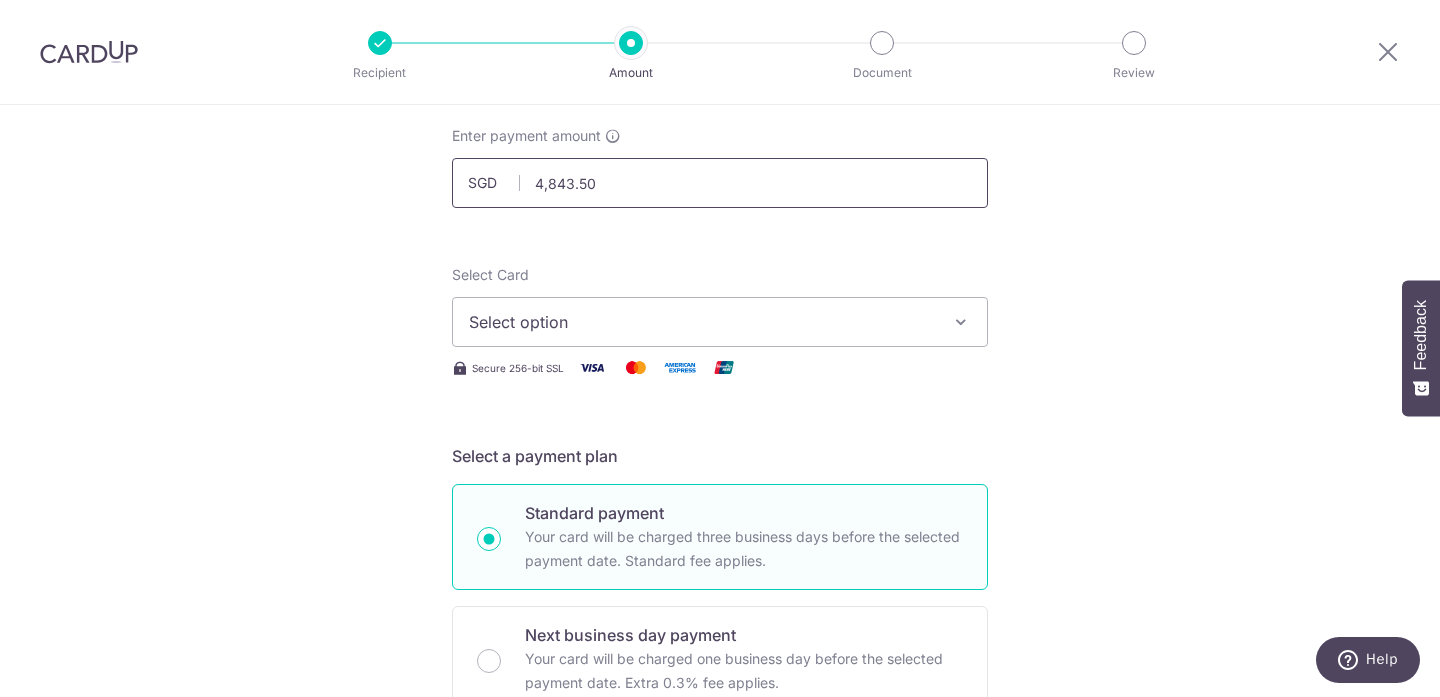 scroll, scrollTop: 144, scrollLeft: 0, axis: vertical 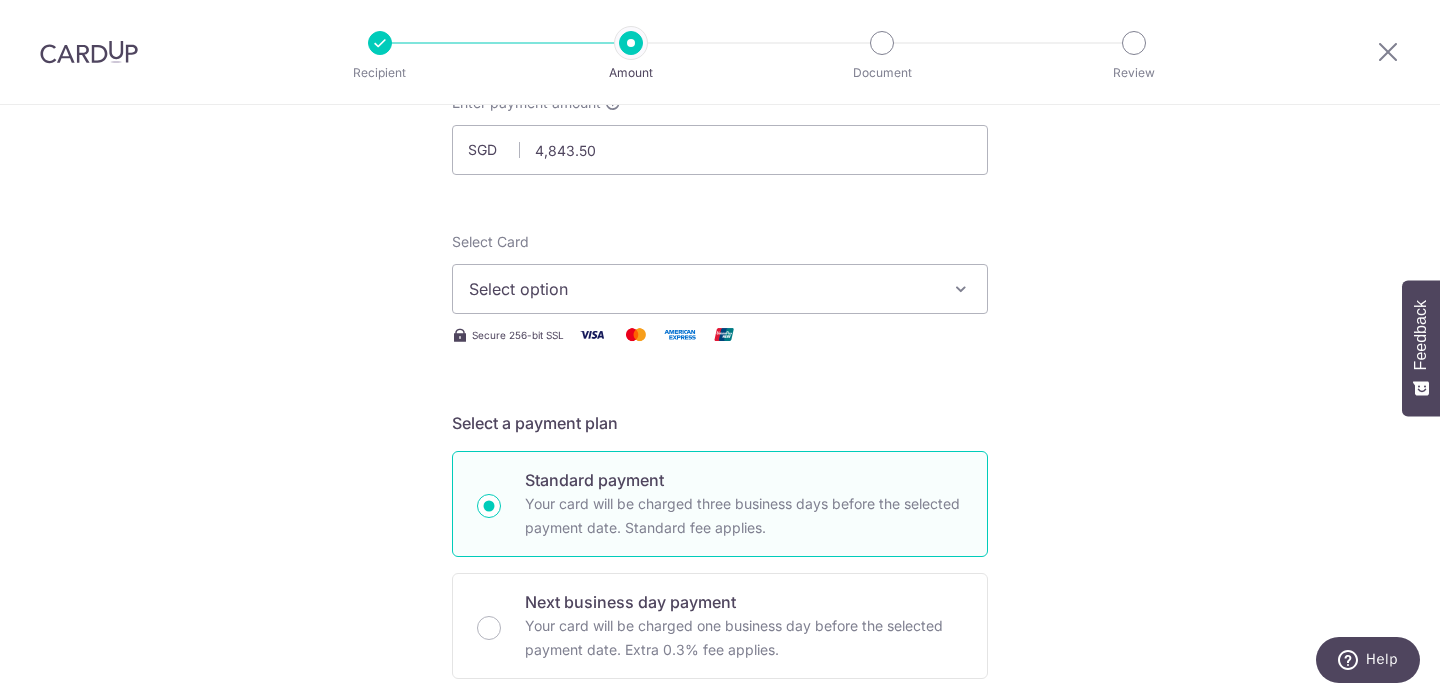 type on "4,843.50" 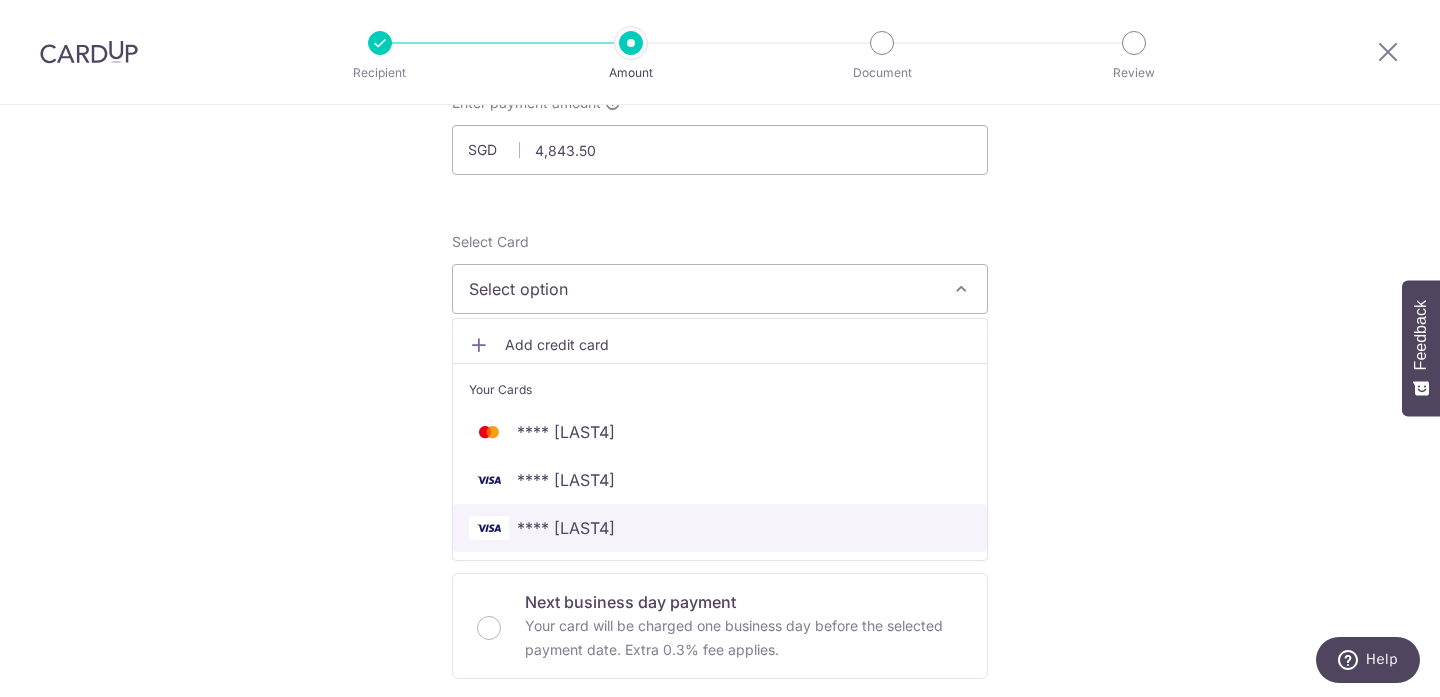 click on "**** 1925" at bounding box center (720, 528) 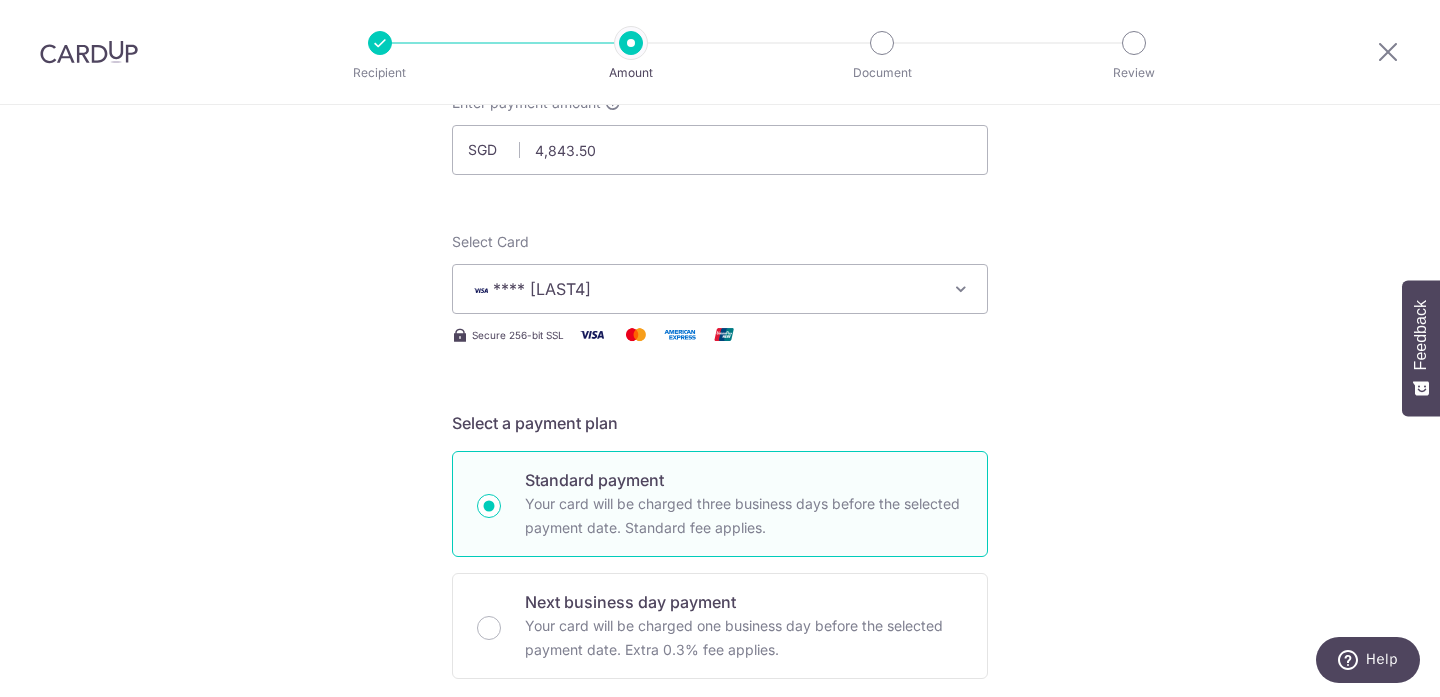 click on "Tell us more about your payment
Enter payment amount
SGD
4,843.50
4843.50
Select Card
**** 1925
Add credit card
Your Cards
**** 2497
**** 2900
**** 1925
Secure 256-bit SSL
Text
New card details
Card" at bounding box center [720, 865] 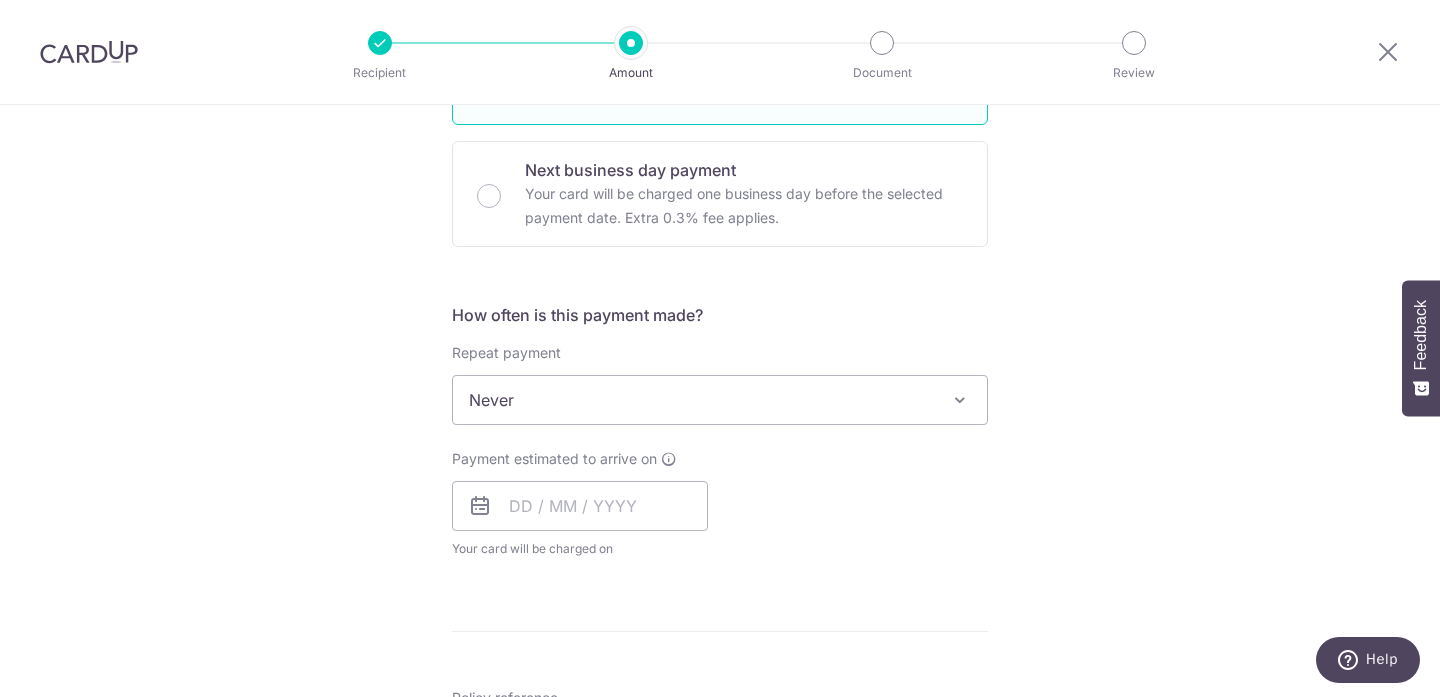 scroll, scrollTop: 592, scrollLeft: 0, axis: vertical 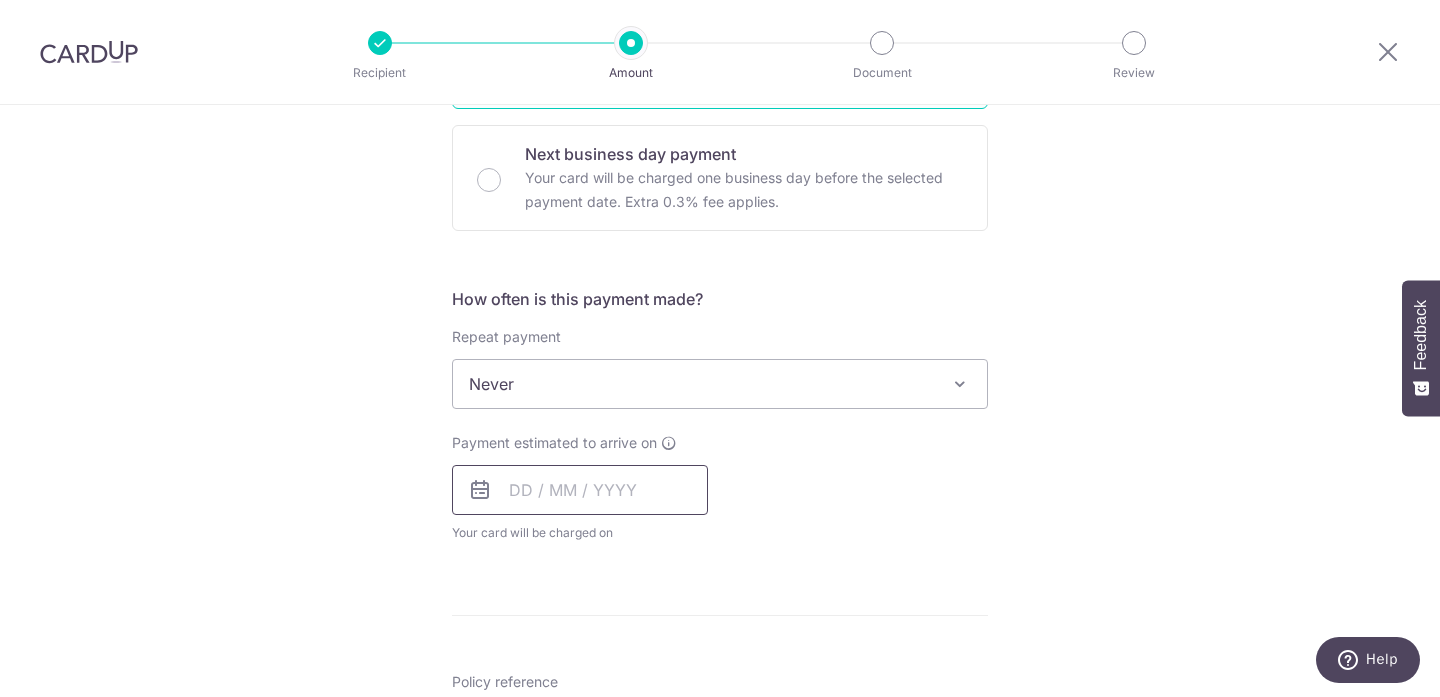 click at bounding box center [580, 490] 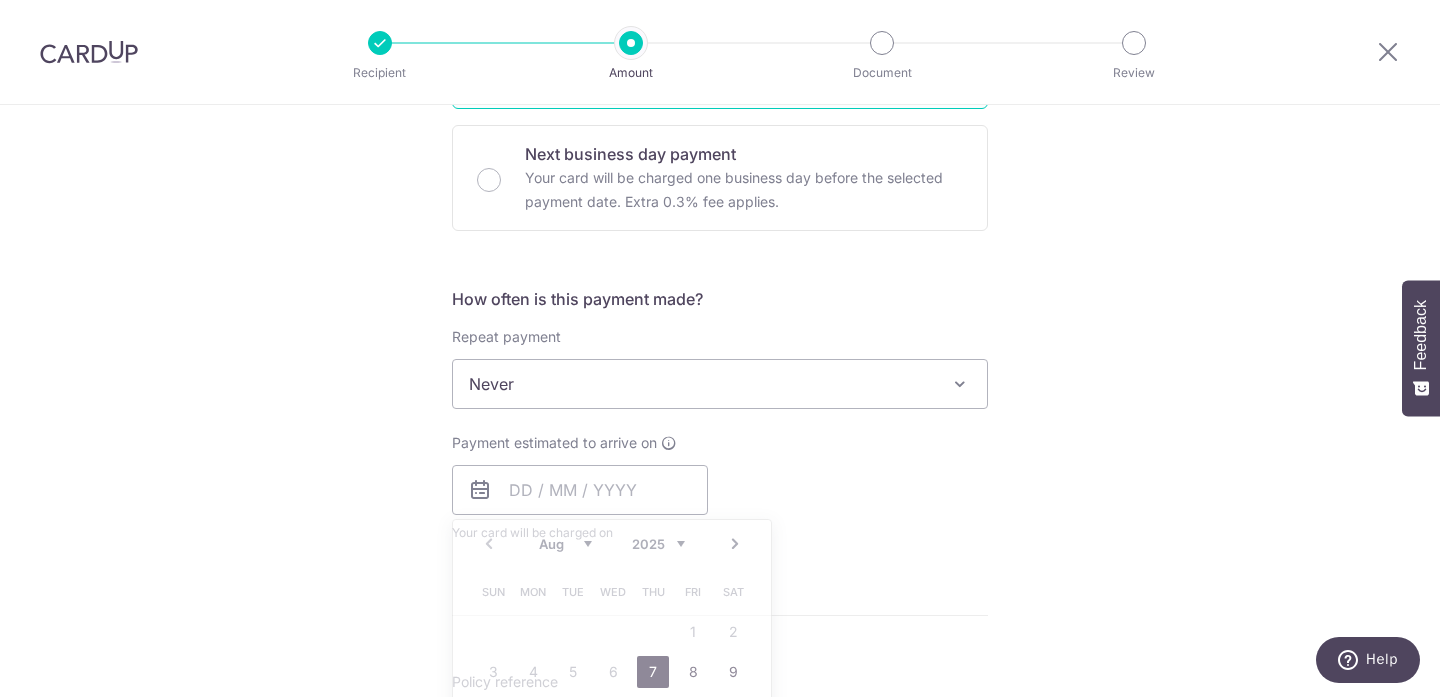 click on "Payment estimated to arrive on
Prev Next Aug Sep Oct Nov Dec 2025 2026 2027 2028 2029 2030 2031 2032 2033 2034 2035 Sun Mon Tue Wed Thu Fri Sat           1 2 3 4 5 6 7 8 9 10 11 12 13 14 15 16 17 18 19 20 21 22 23 24 25 26 27 28 29 30 31             Why are some dates not available?
Your card will be charged on   for the first payment
* If your payment is funded by  9:00am SGT on Tuesday 05/08/2025
05/08/2025
No. of Payments" at bounding box center (720, 488) 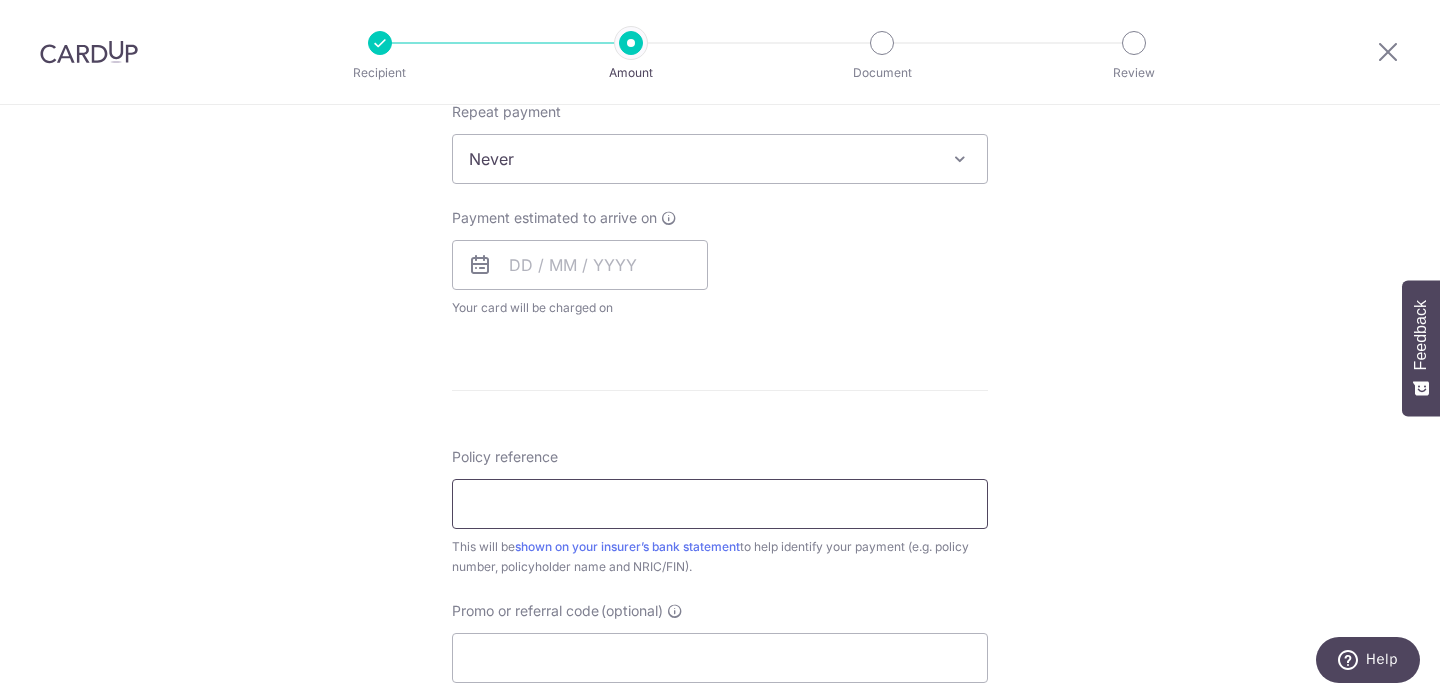 scroll, scrollTop: 872, scrollLeft: 0, axis: vertical 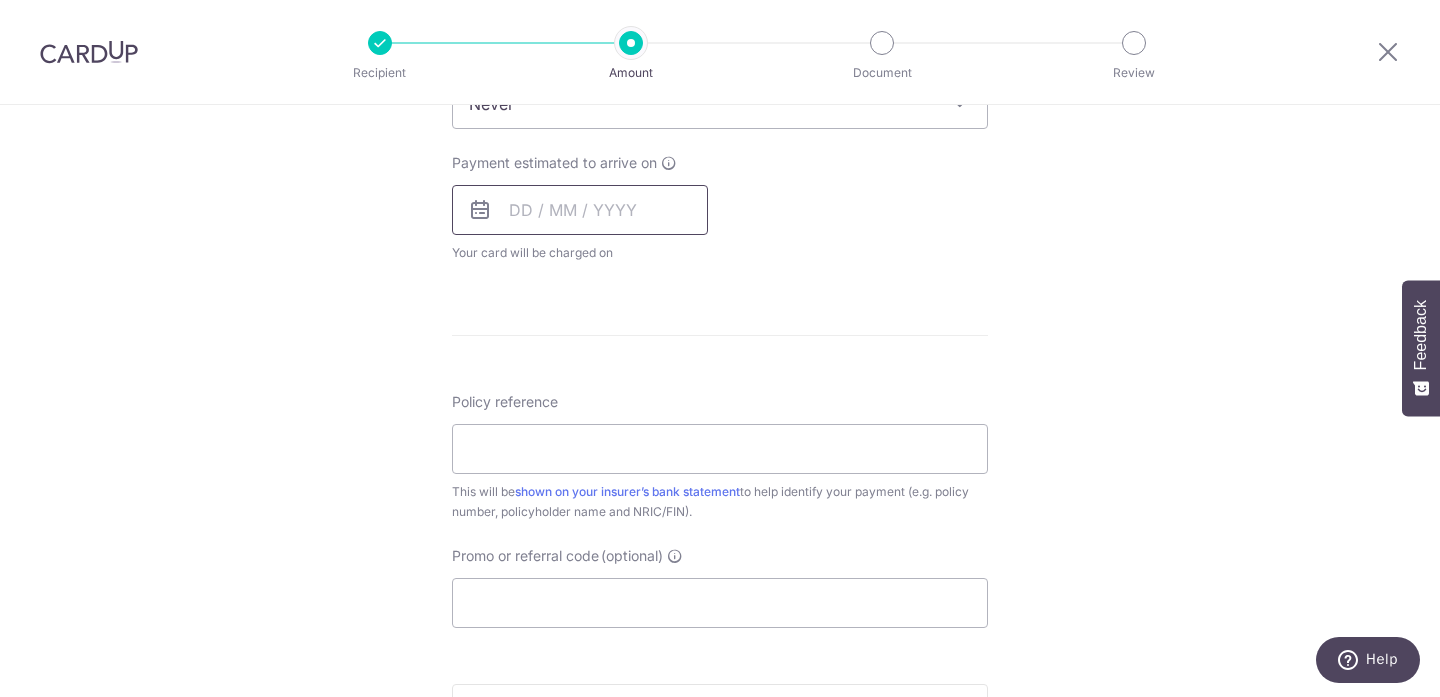 click at bounding box center (580, 210) 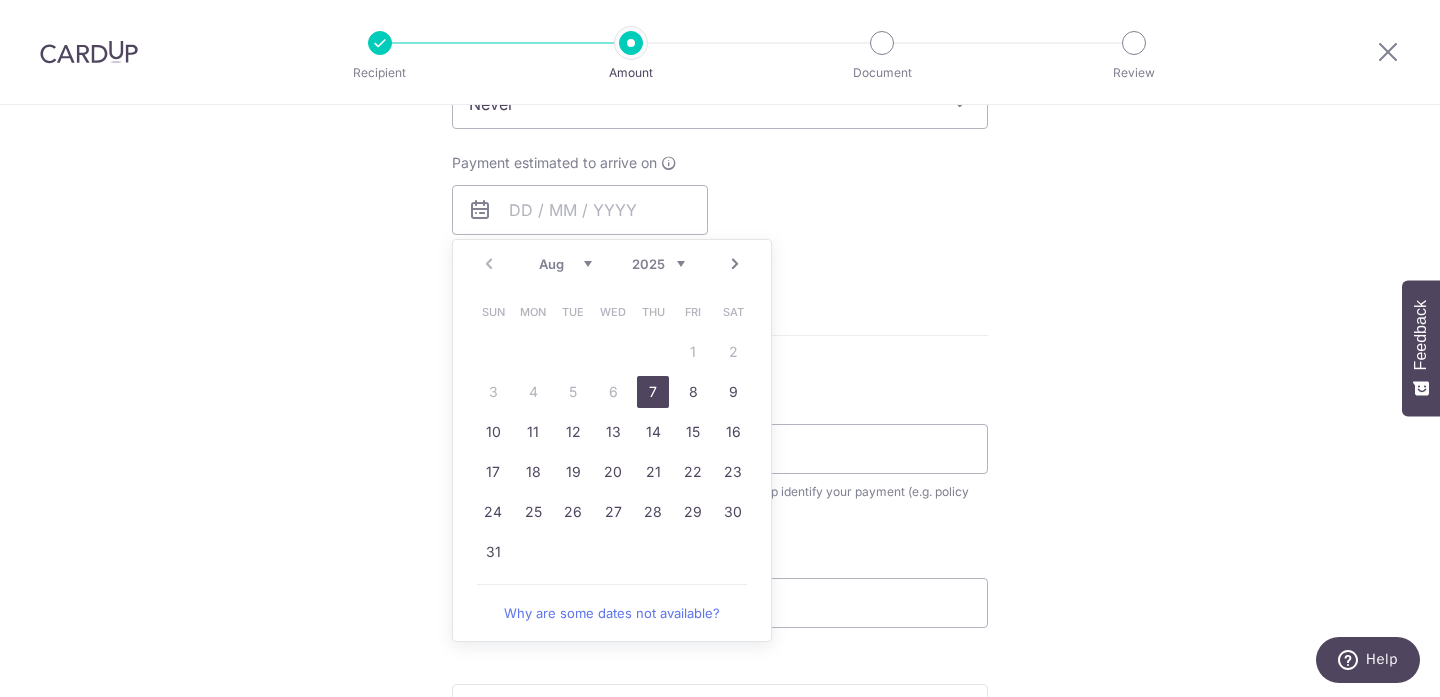 click on "7" at bounding box center (653, 392) 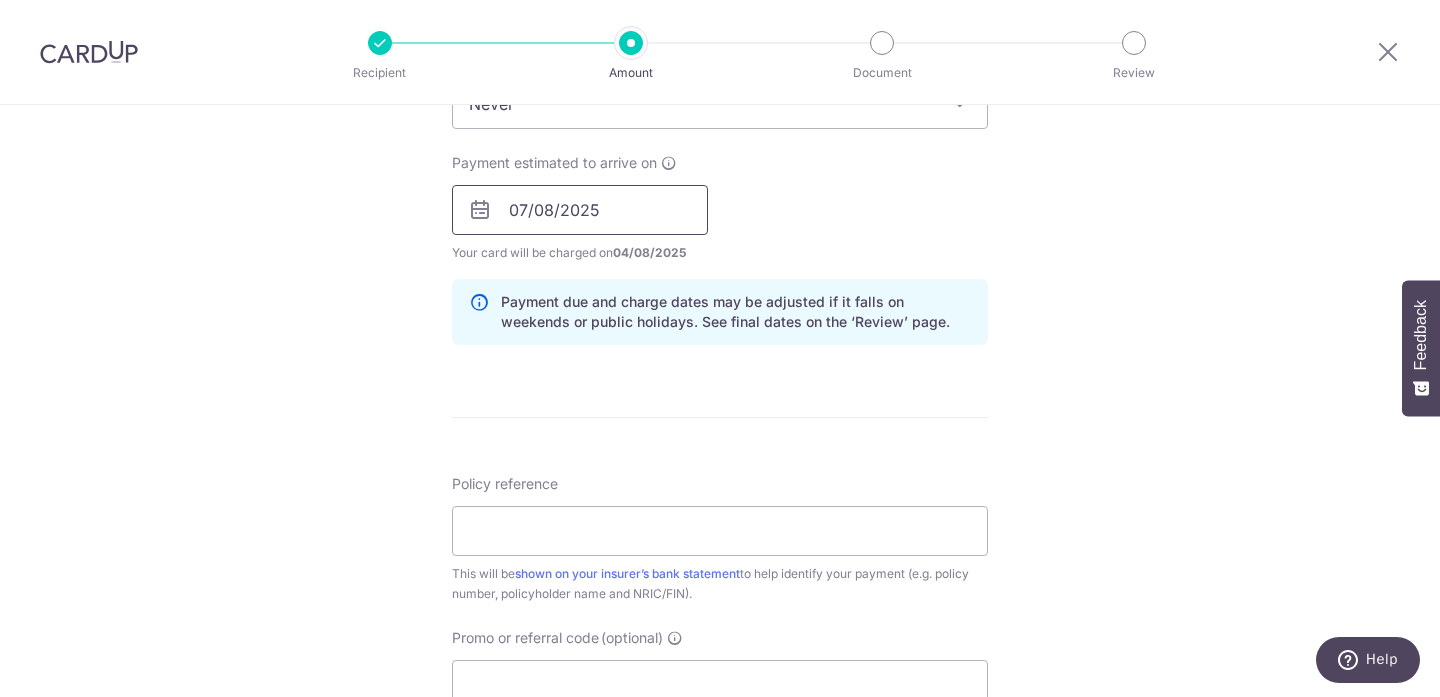 click on "07/08/2025" at bounding box center [580, 210] 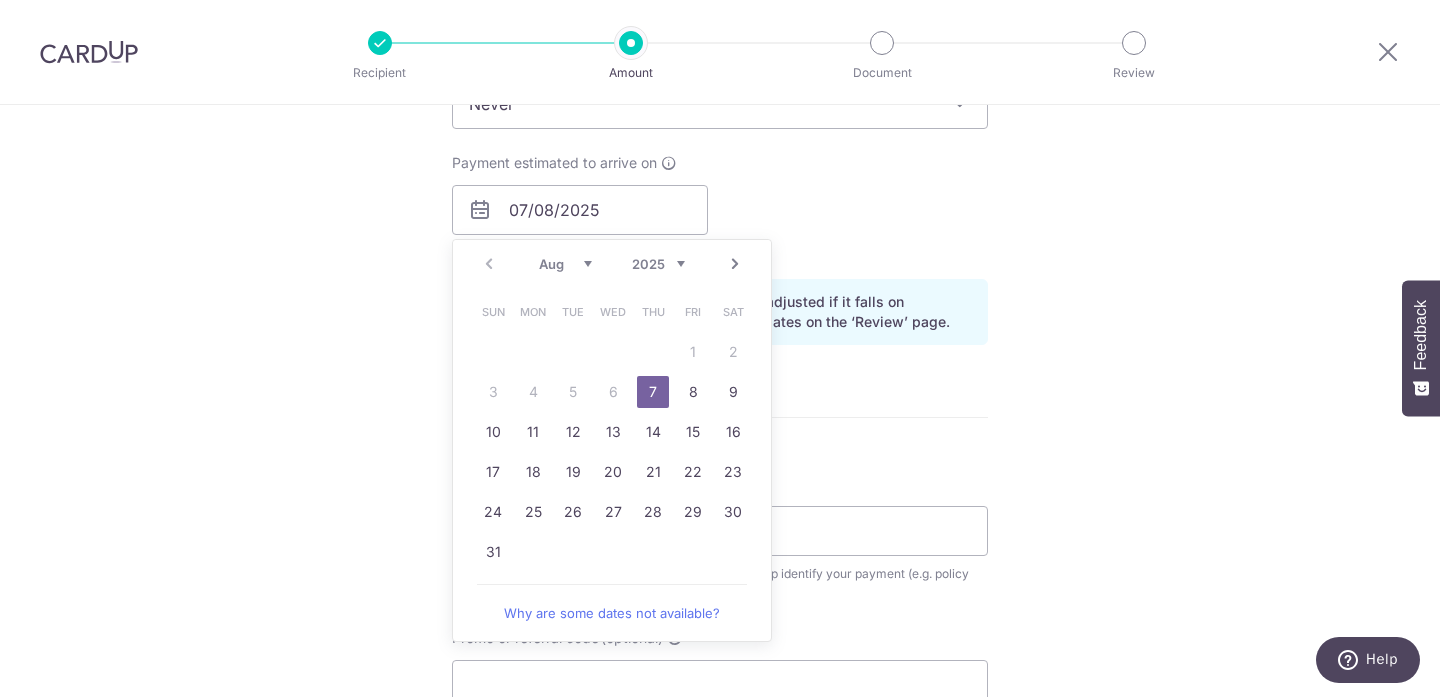 click on "Payment estimated to arrive on
07/08/2025
Prev Next Aug Sep Oct Nov Dec 2025 2026 2027 2028 2029 2030 2031 2032 2033 2034 2035 Sun Mon Tue Wed Thu Fri Sat           1 2 3 4 5 6 7 8 9 10 11 12 13 14 15 16 17 18 19 20 21 22 23 24 25 26 27 28 29 30 31             Why are some dates not available?
Your card will be charged on  04/08/2025  for the first payment
* If your payment is funded by  9:00am SGT on Tuesday 05/08/2025
05/08/2025
No. of Payments" at bounding box center [720, 208] 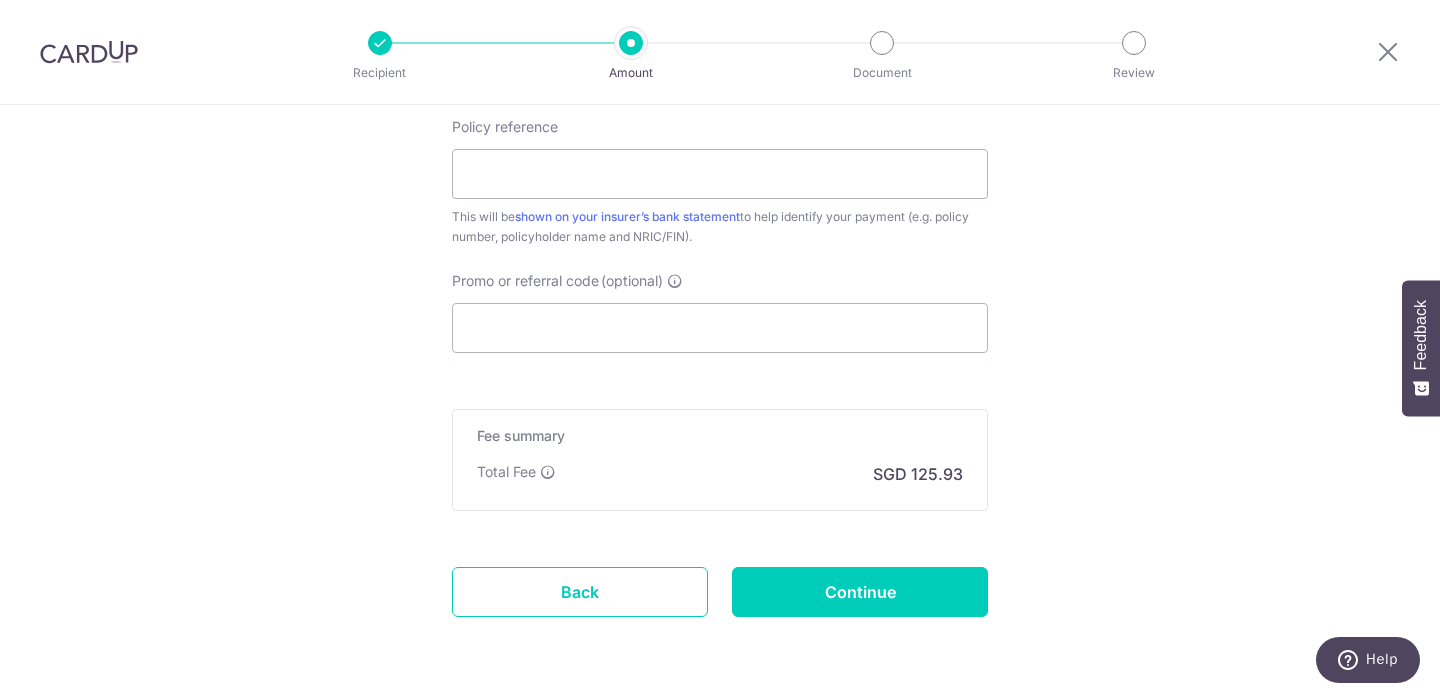 scroll, scrollTop: 1235, scrollLeft: 0, axis: vertical 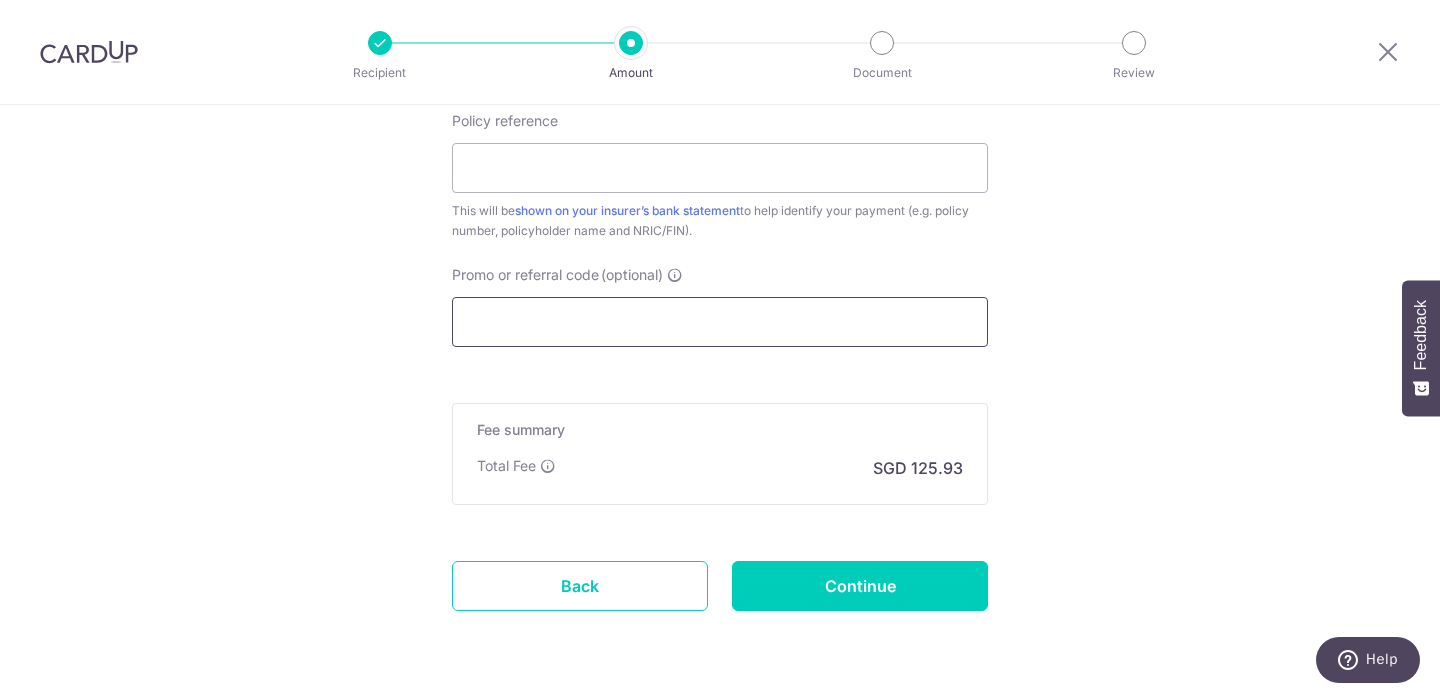 click on "Promo or referral code
(optional)" at bounding box center [720, 322] 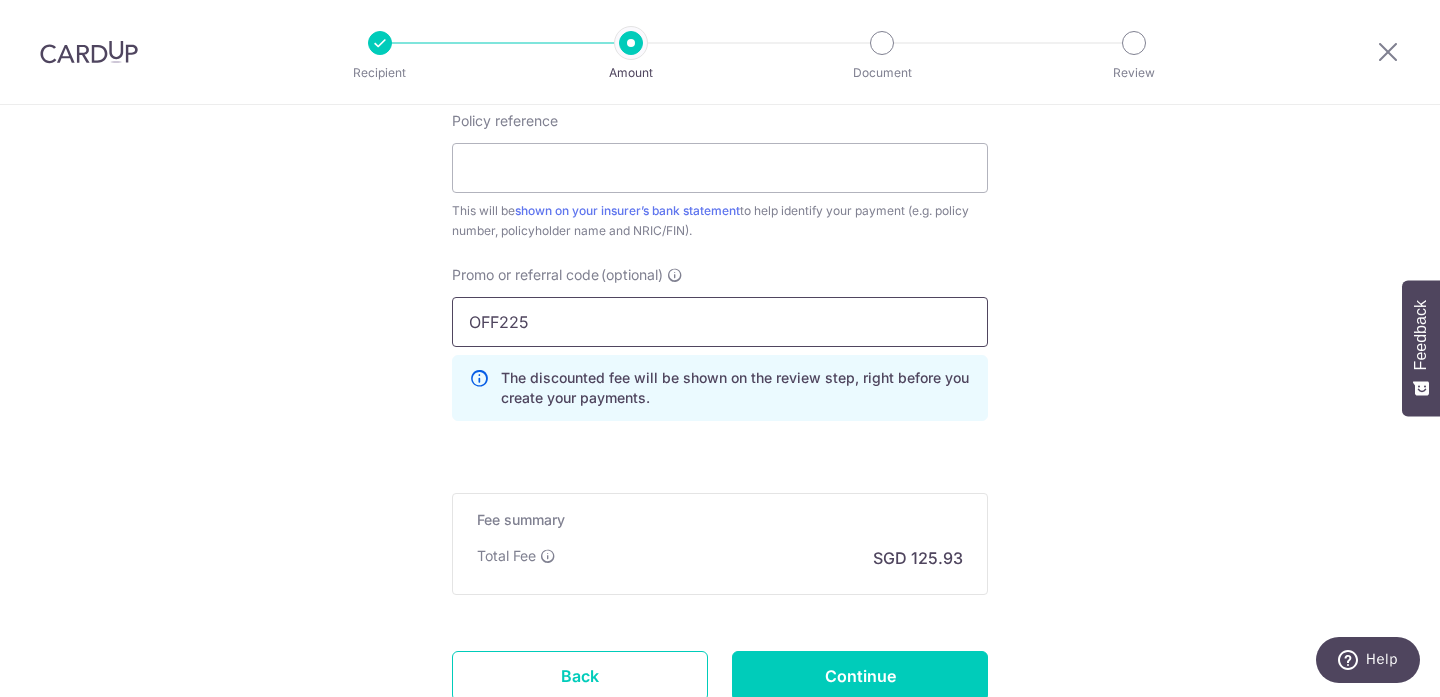 type on "OFF225" 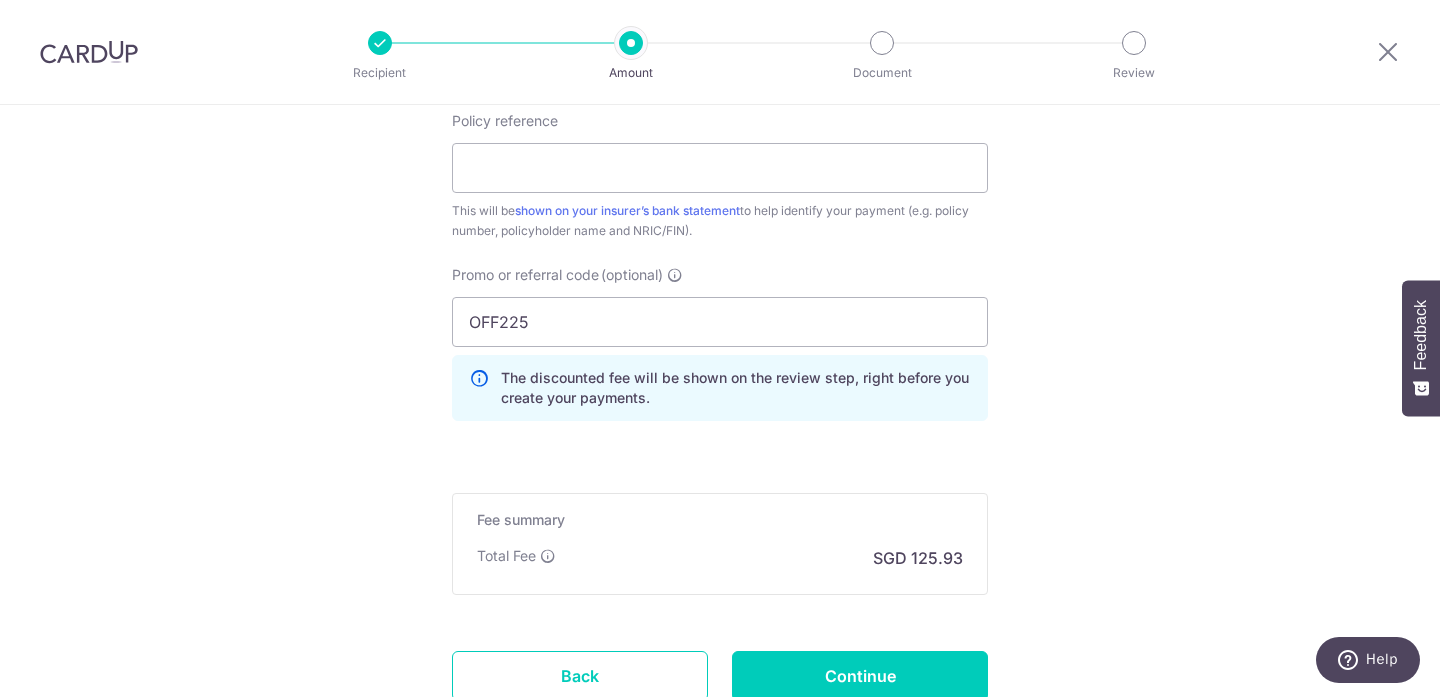 click on "Enter payment amount
SGD
4,843.50
4843.50
Select Card
**** 1925
Add credit card
Your Cards
**** 2497
**** 2900
**** 1925
Secure 256-bit SSL
Text
New card details
Card
Secure 256-bit SSL" at bounding box center (720, -121) 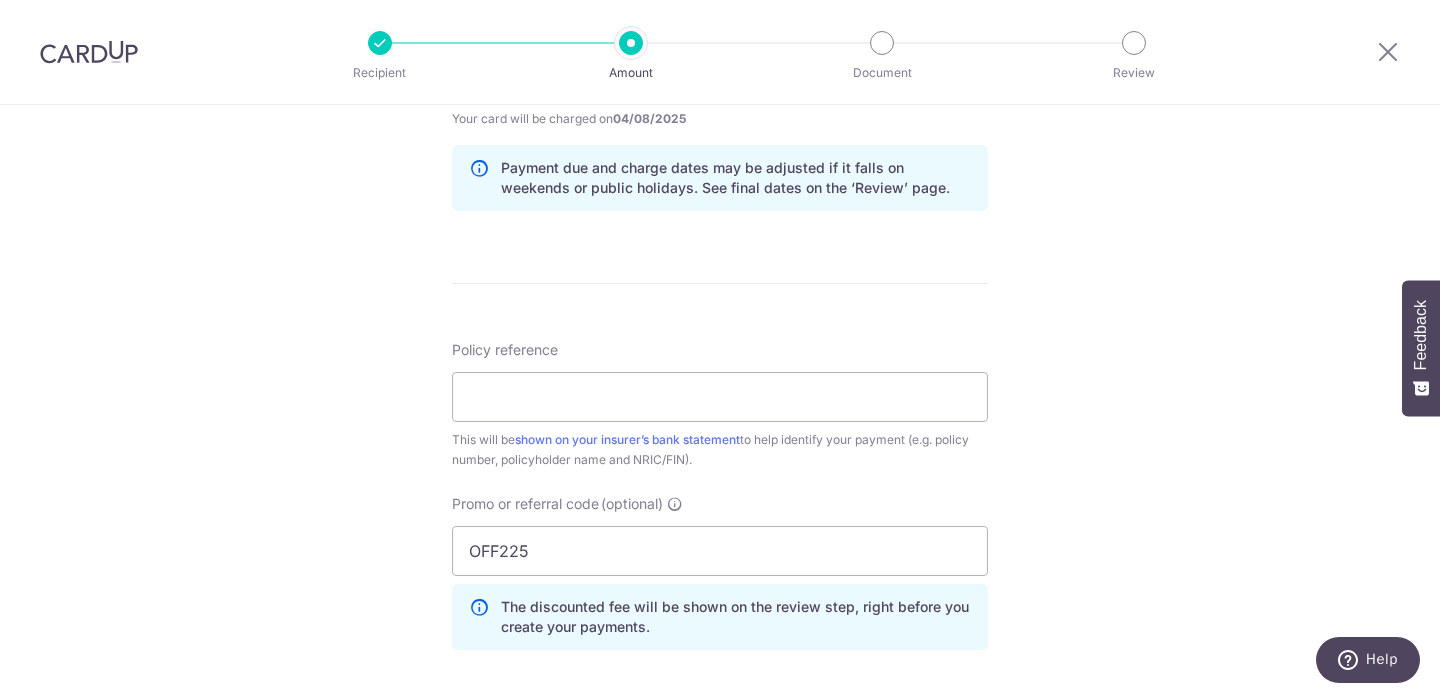 scroll, scrollTop: 999, scrollLeft: 0, axis: vertical 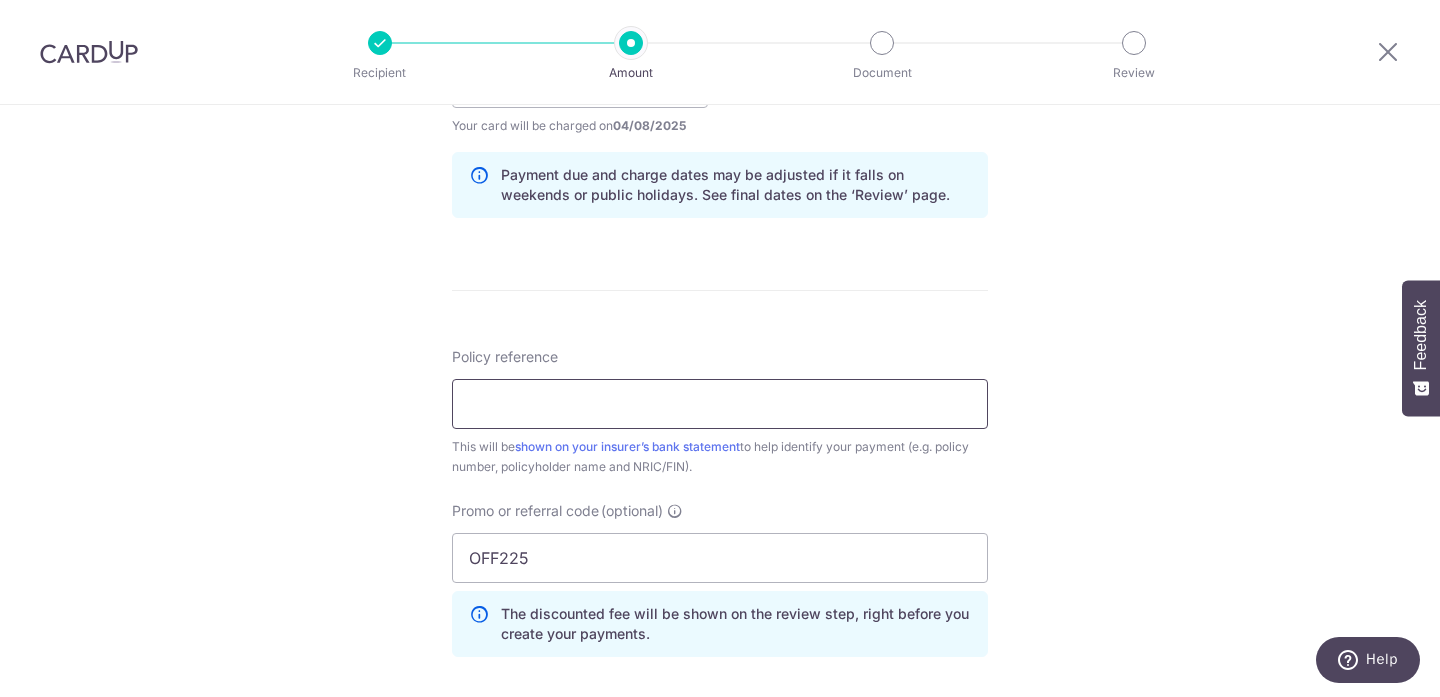 click on "Policy reference" at bounding box center [720, 404] 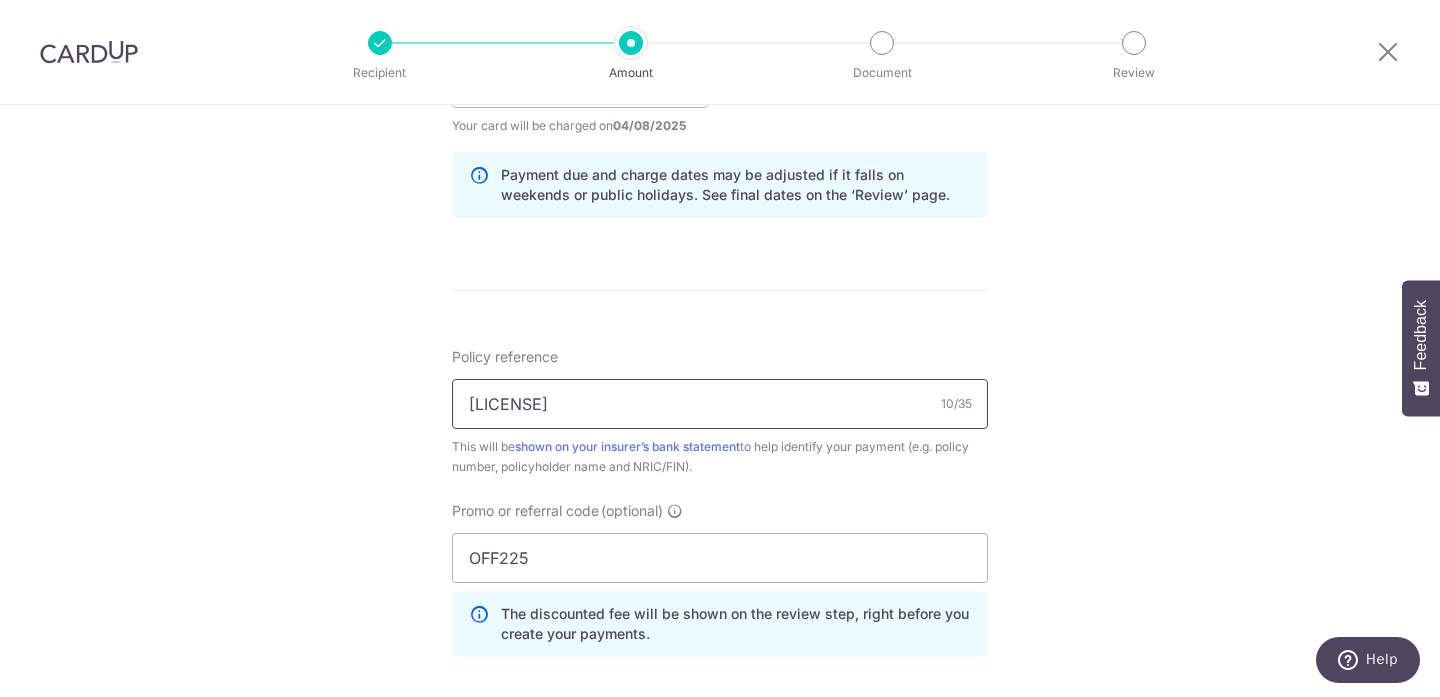 type on "L544516063" 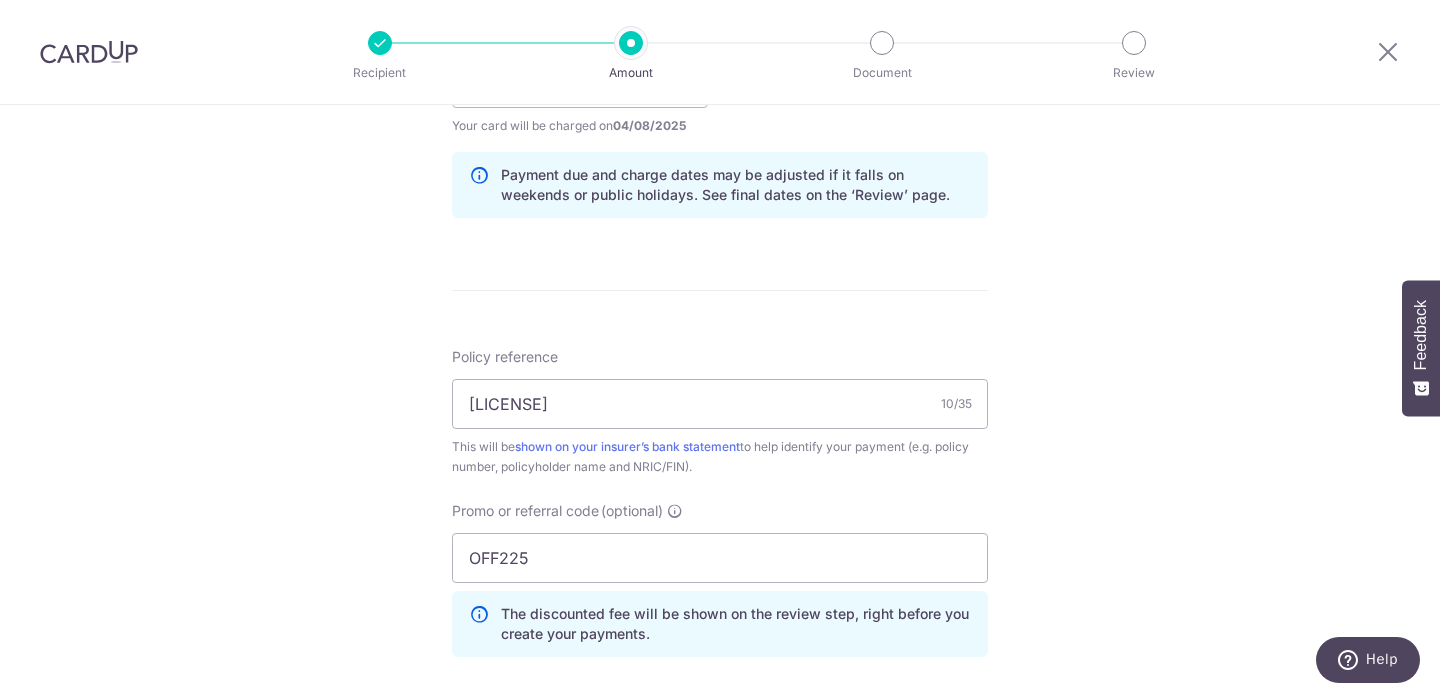 click on "Enter payment amount
SGD
4,843.50
4843.50
Select Card
**** 1925
Add credit card
Your Cards
**** 2497
**** 2900
**** 1925
Secure 256-bit SSL
Text
New card details
Card
Secure 256-bit SSL" at bounding box center (720, 115) 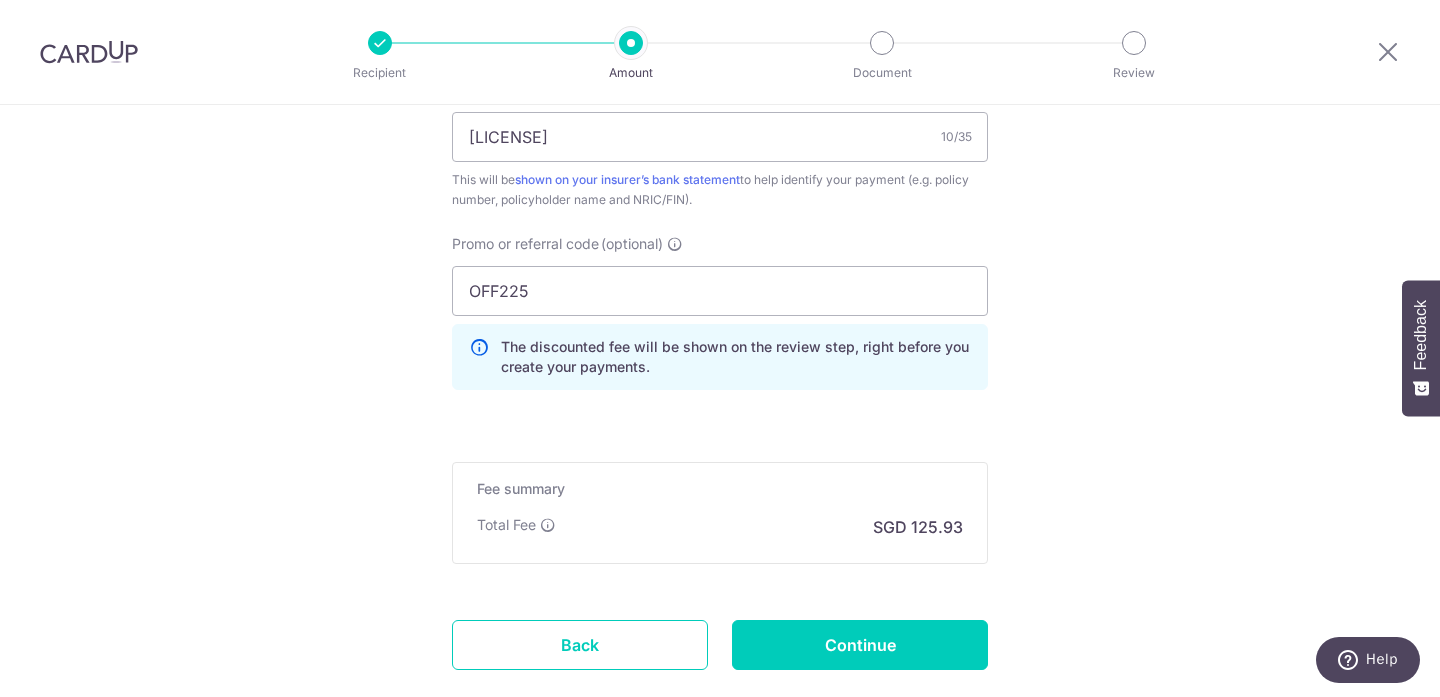 scroll, scrollTop: 1285, scrollLeft: 0, axis: vertical 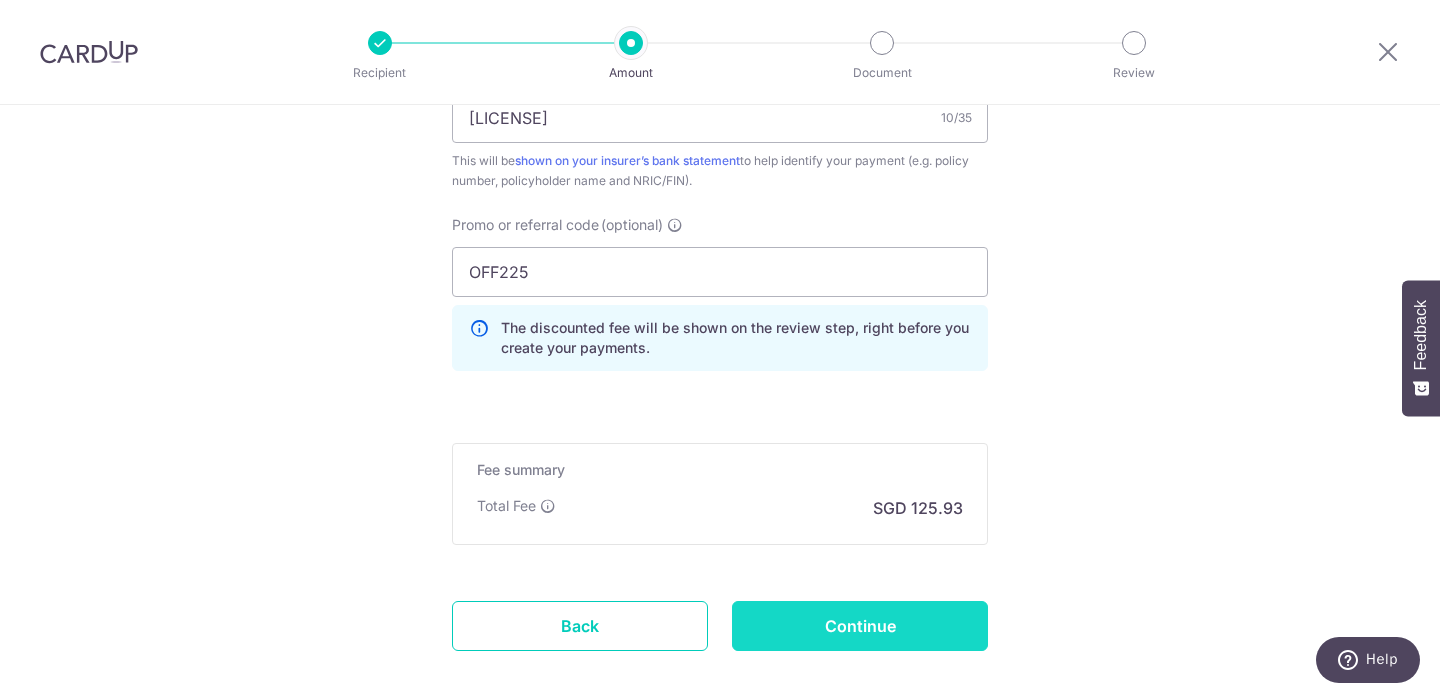 click on "Continue" at bounding box center (860, 626) 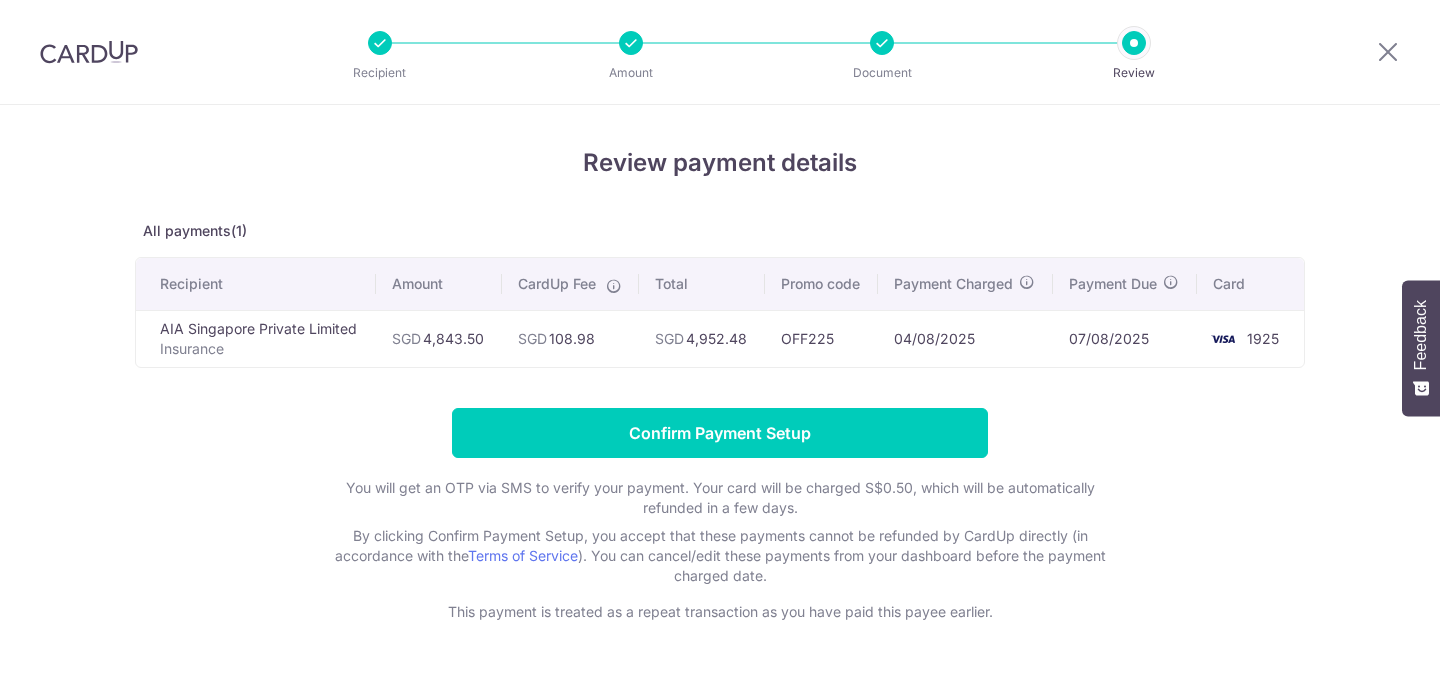 scroll, scrollTop: 0, scrollLeft: 0, axis: both 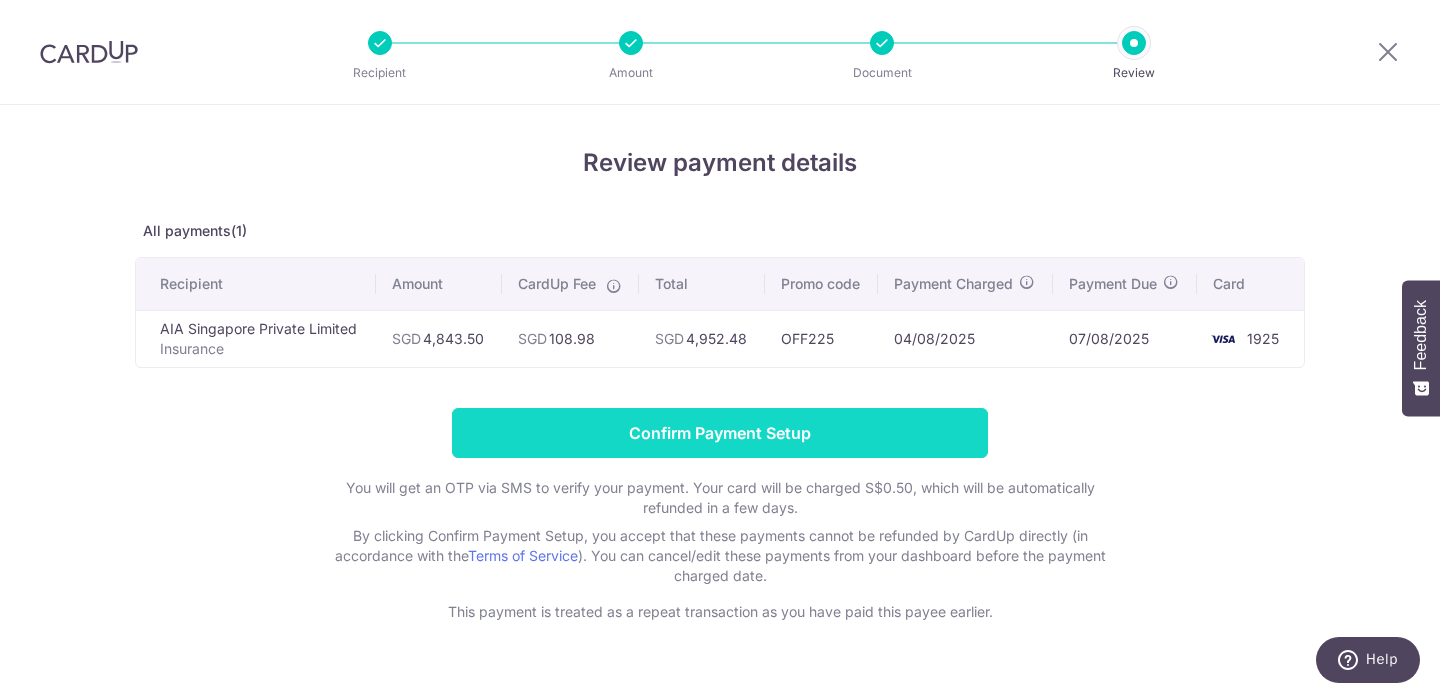 click on "Confirm Payment Setup" at bounding box center (720, 433) 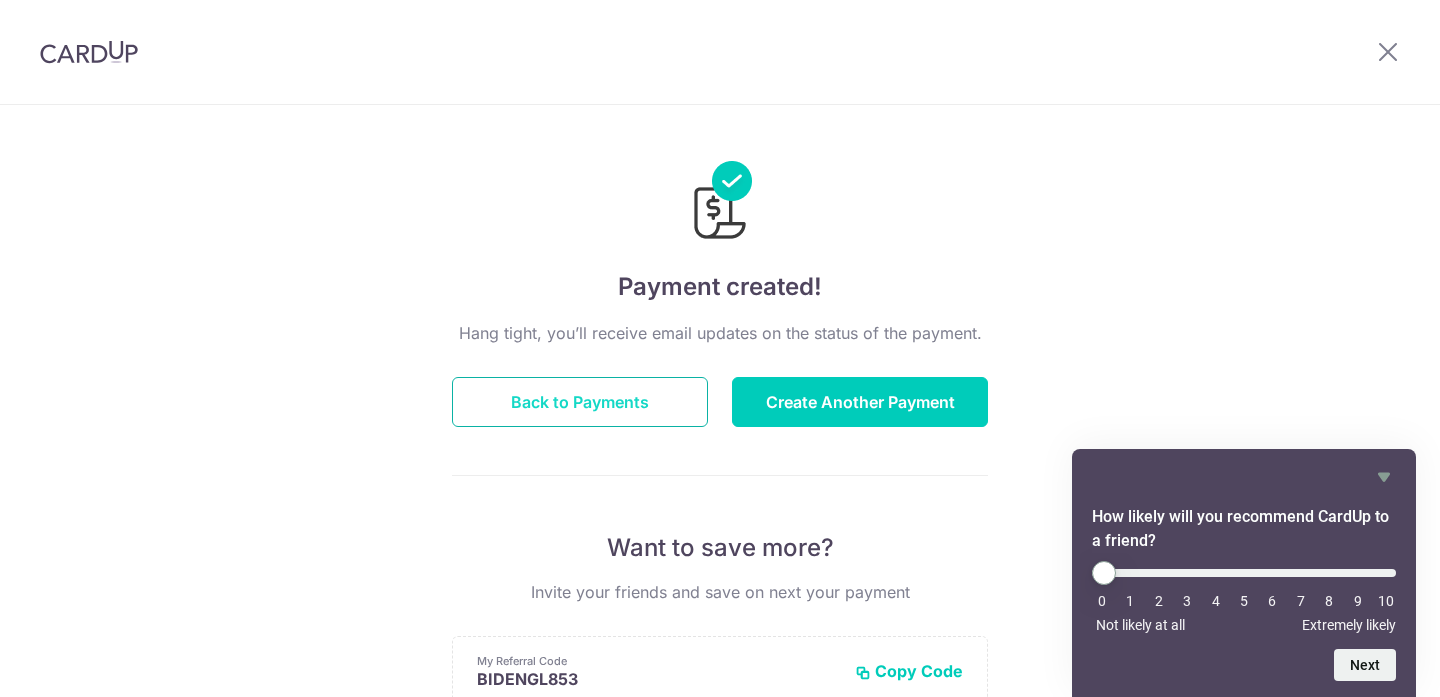 scroll, scrollTop: 0, scrollLeft: 0, axis: both 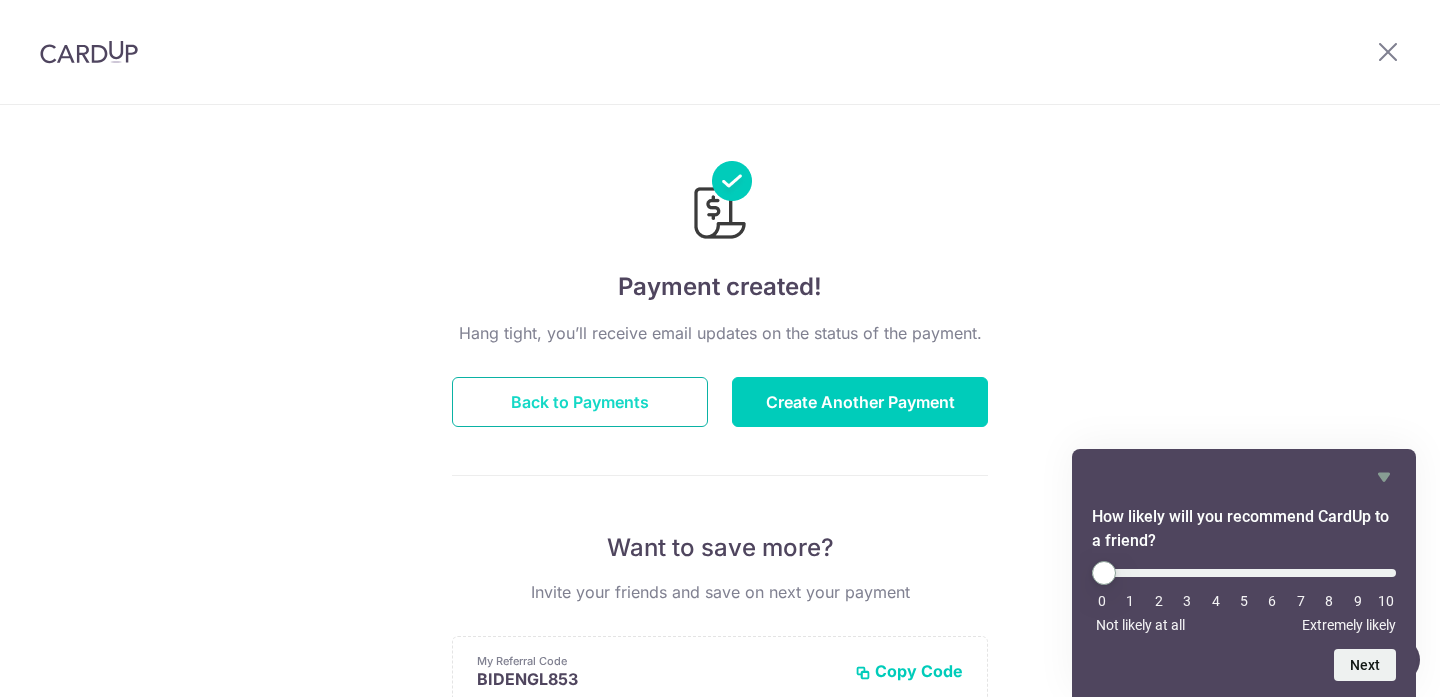 click on "Back to Payments" at bounding box center (580, 402) 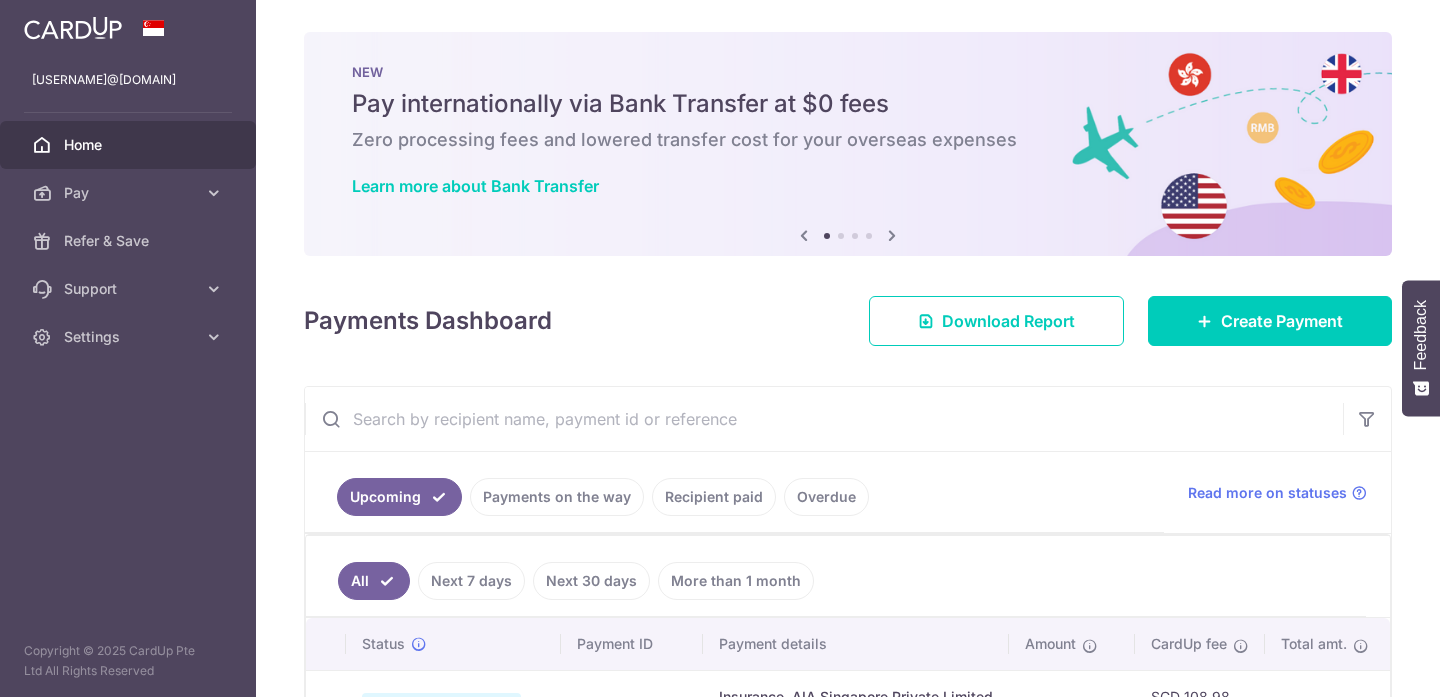 scroll, scrollTop: 0, scrollLeft: 0, axis: both 